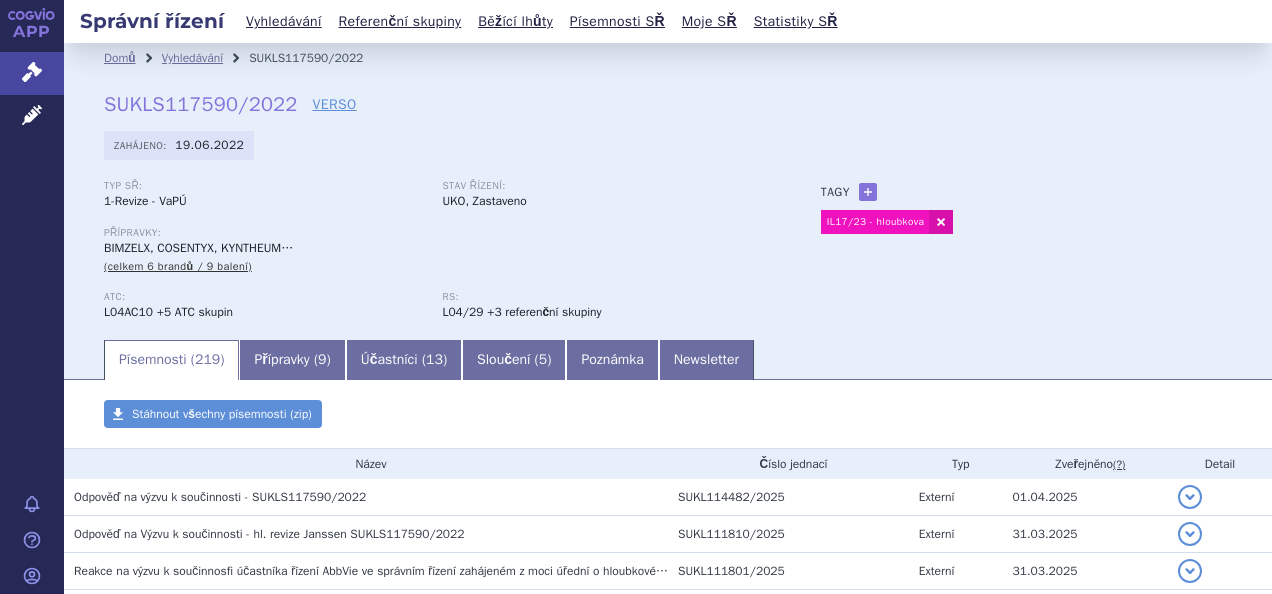 scroll, scrollTop: 0, scrollLeft: 0, axis: both 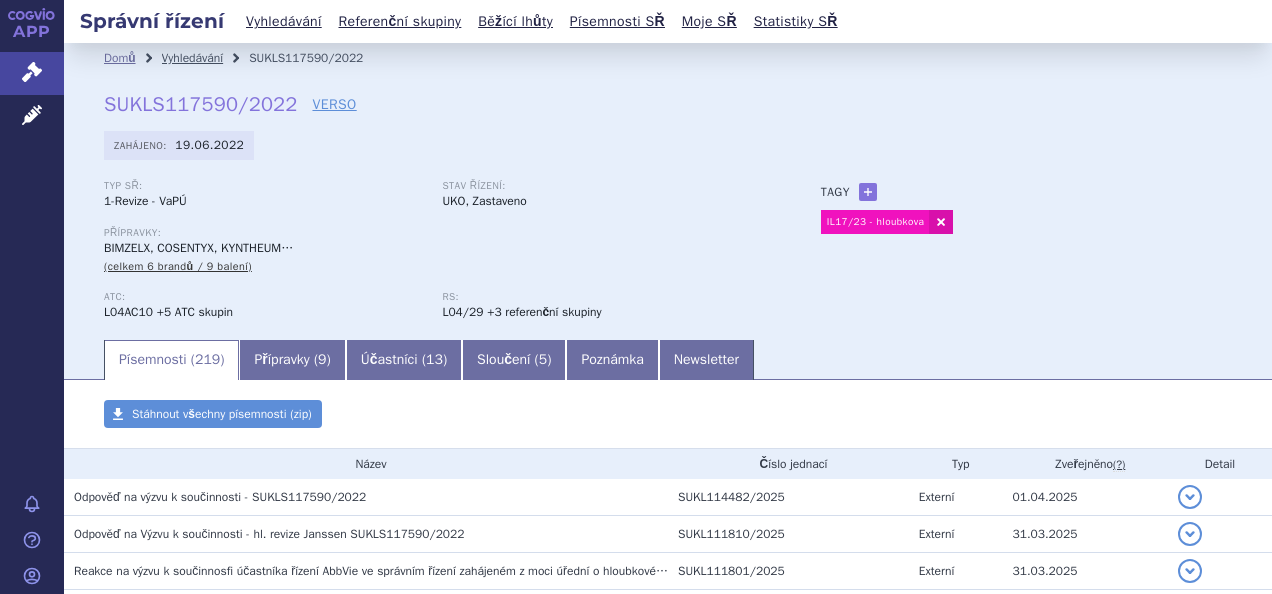 click on "Vyhledávání" at bounding box center (193, 58) 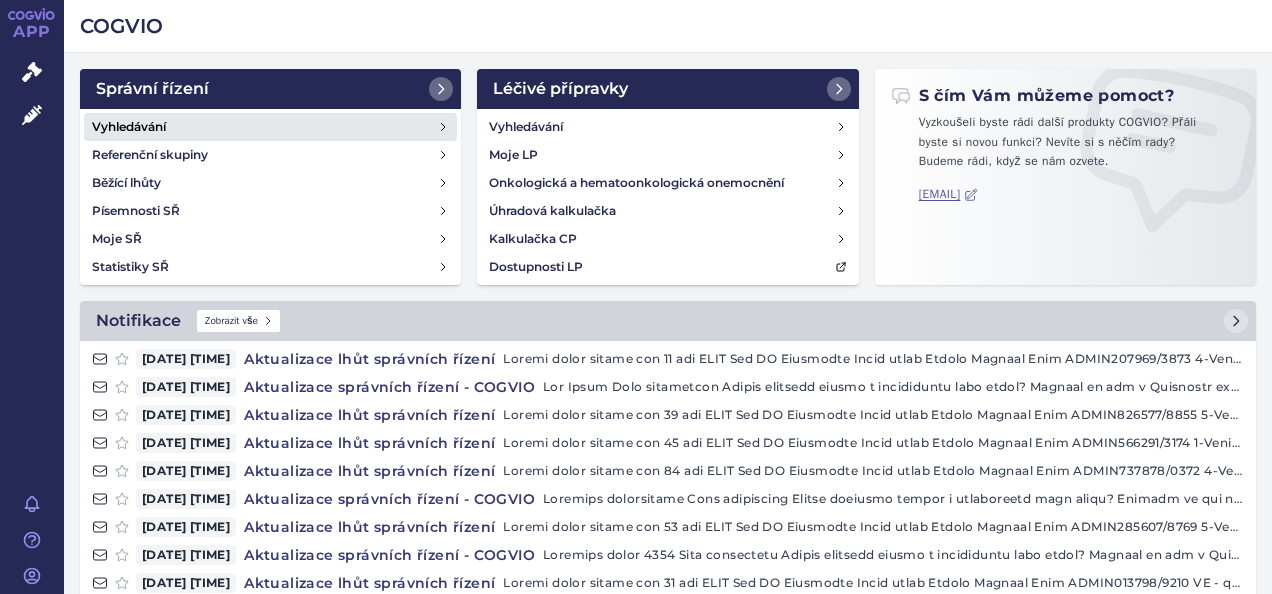 scroll, scrollTop: 0, scrollLeft: 0, axis: both 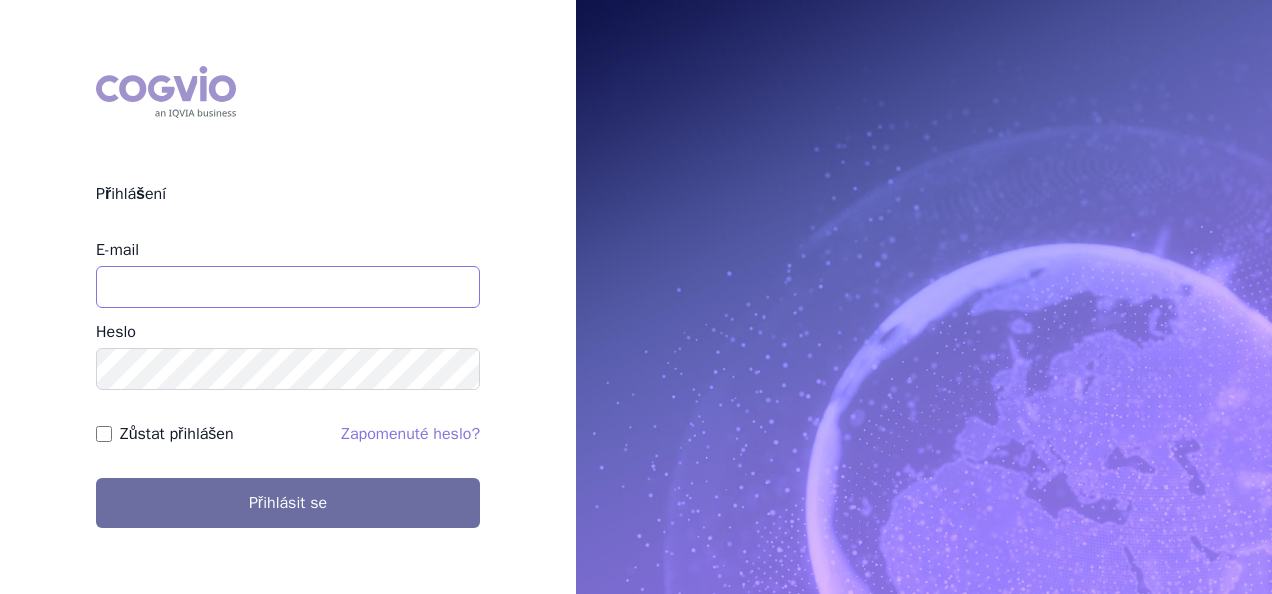 click on "E-mail" at bounding box center (288, 287) 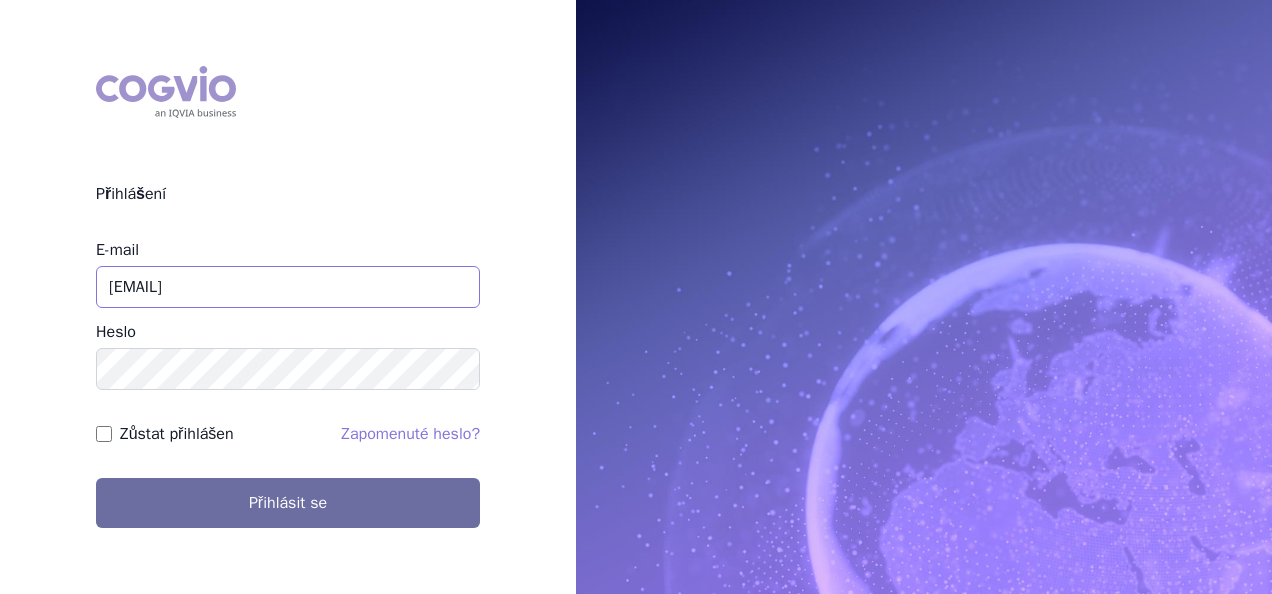 type on "[EMAIL]" 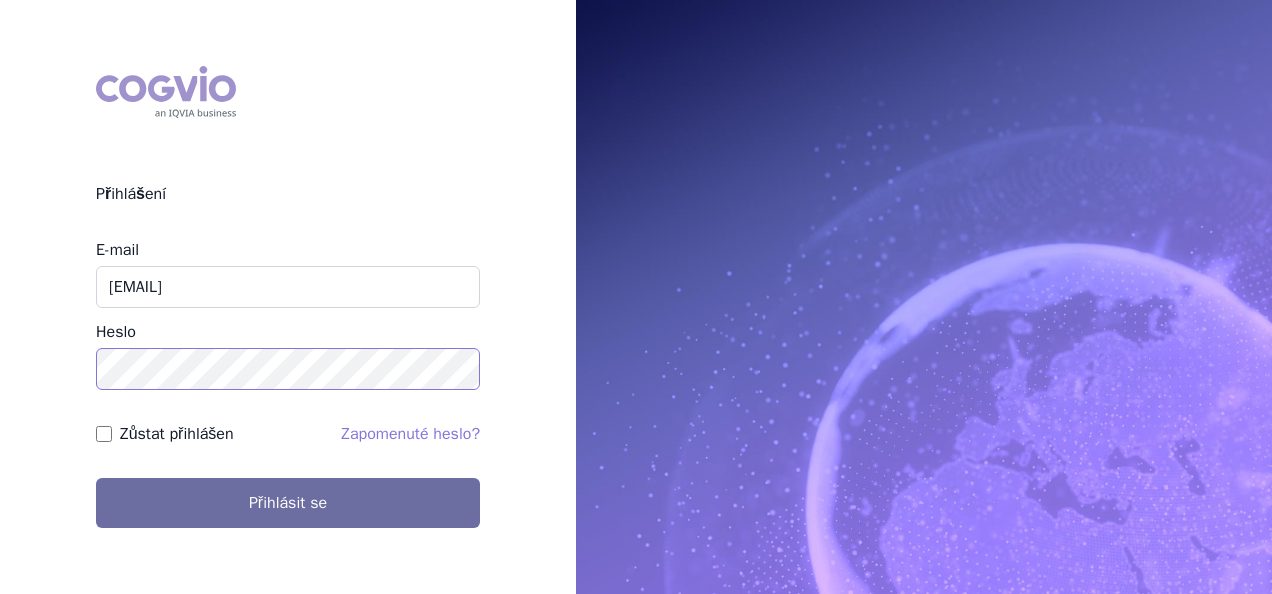click on "Přihlásit se" at bounding box center [288, 503] 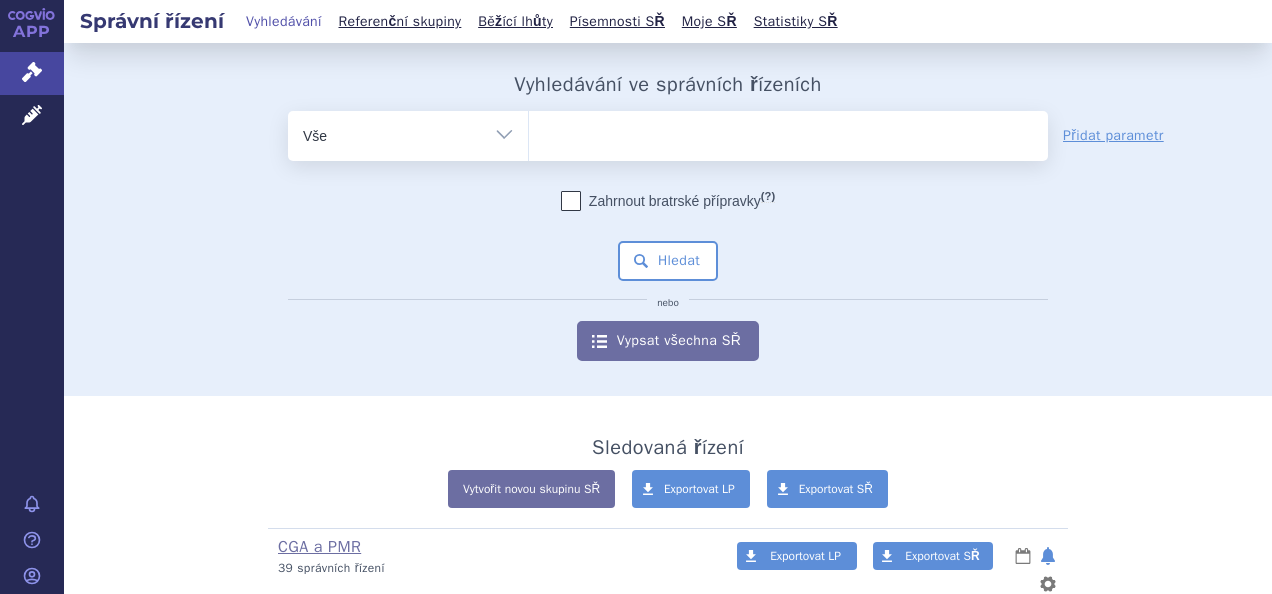 scroll, scrollTop: 0, scrollLeft: 0, axis: both 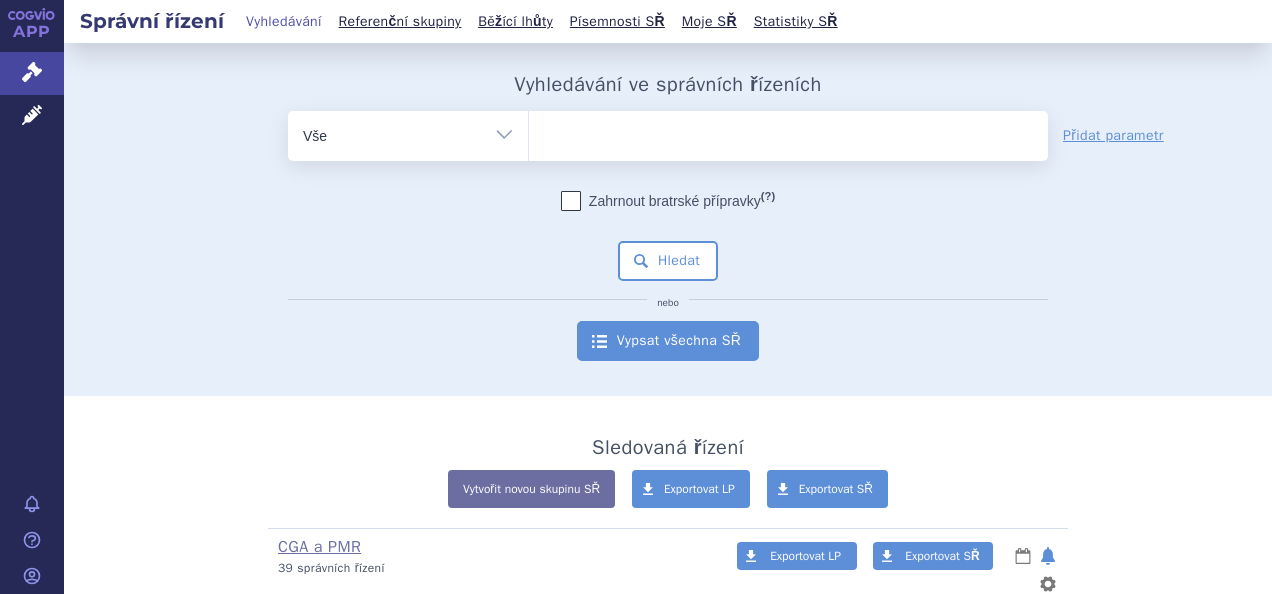 click on "Vypsat všechna SŘ" at bounding box center (668, 341) 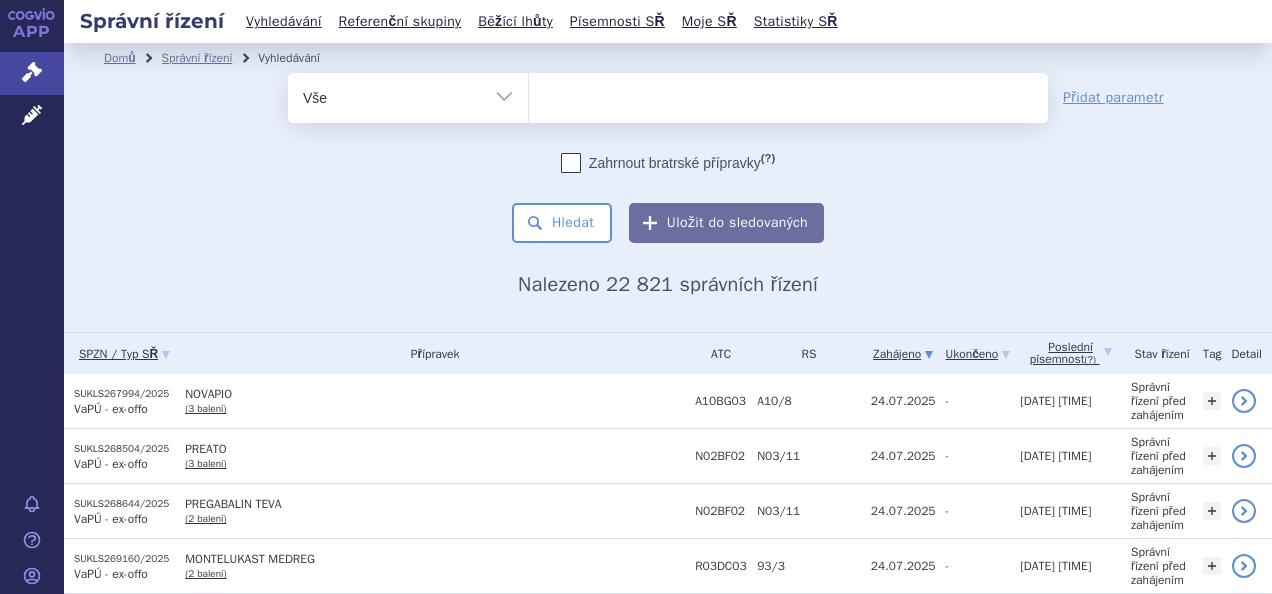 scroll, scrollTop: 0, scrollLeft: 0, axis: both 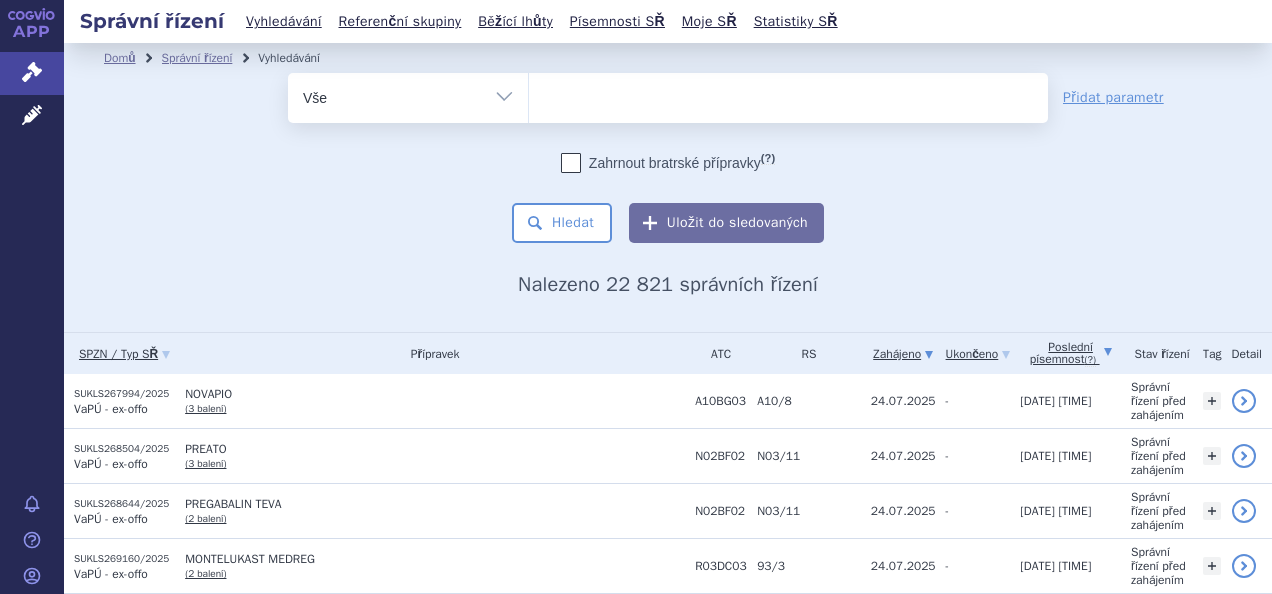 click on "Poslední písemnost  (?)" at bounding box center [1070, 353] 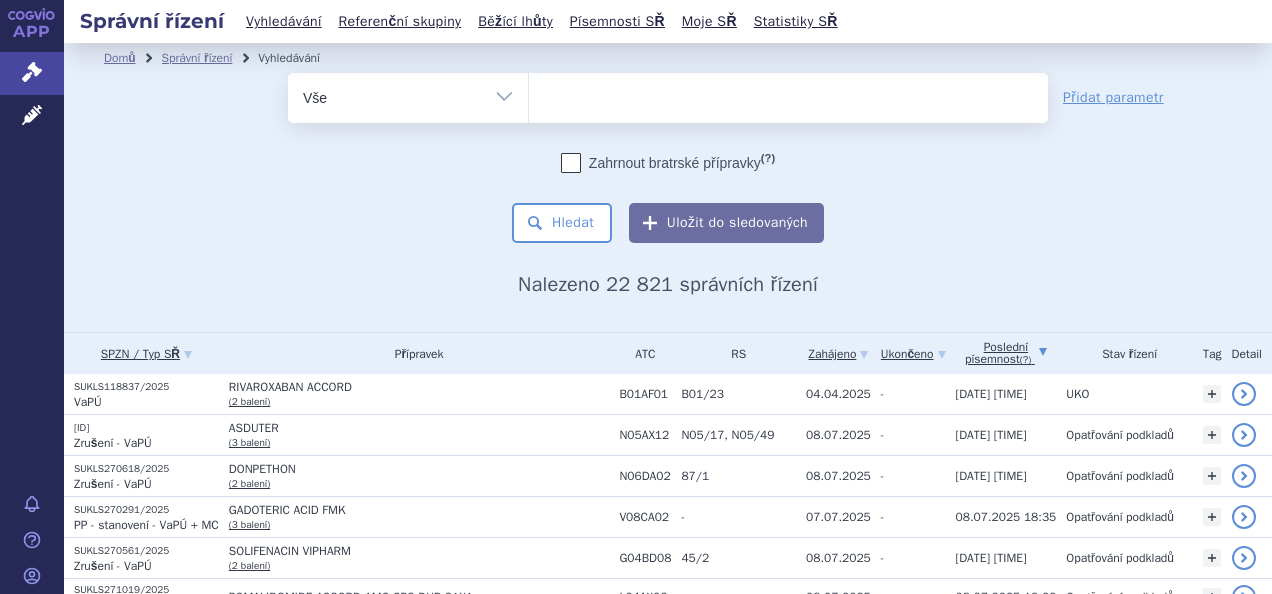 scroll, scrollTop: 0, scrollLeft: 0, axis: both 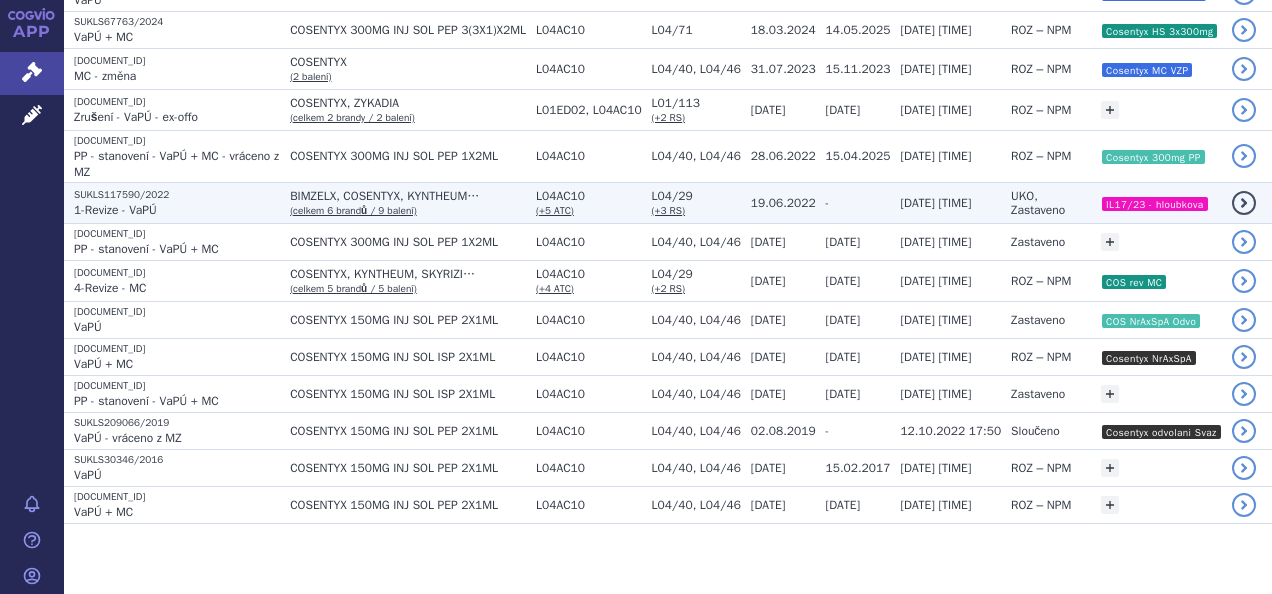 click on "BIMZELX, COSENTYX, KYNTHEUM…" at bounding box center (408, -7) 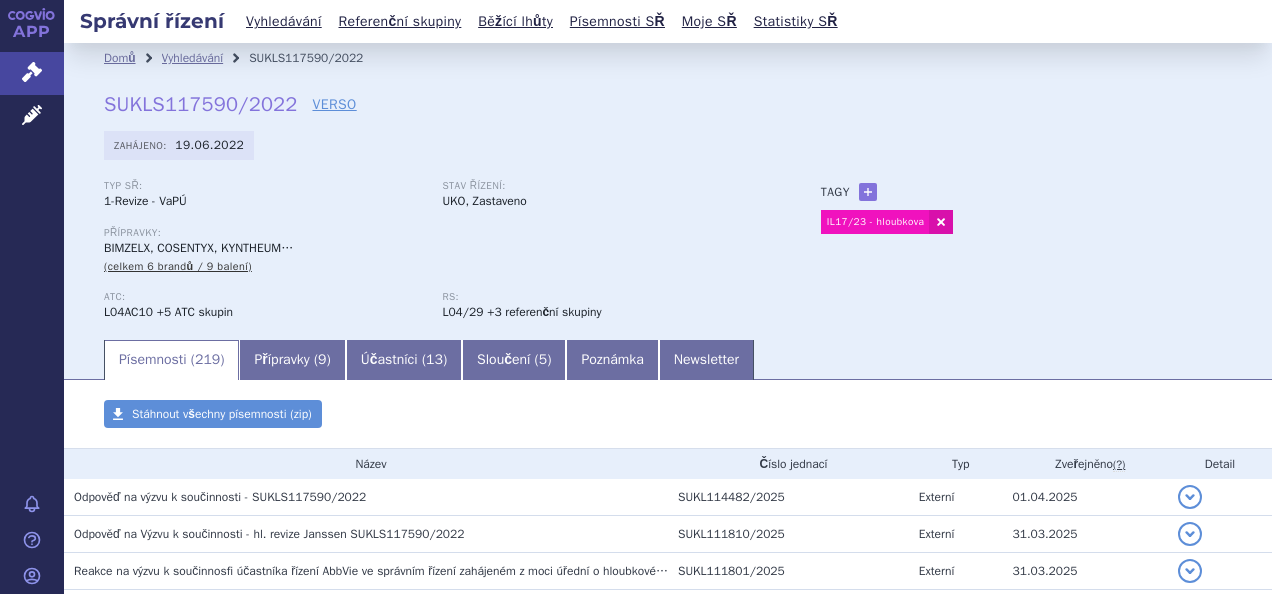 scroll, scrollTop: 0, scrollLeft: 0, axis: both 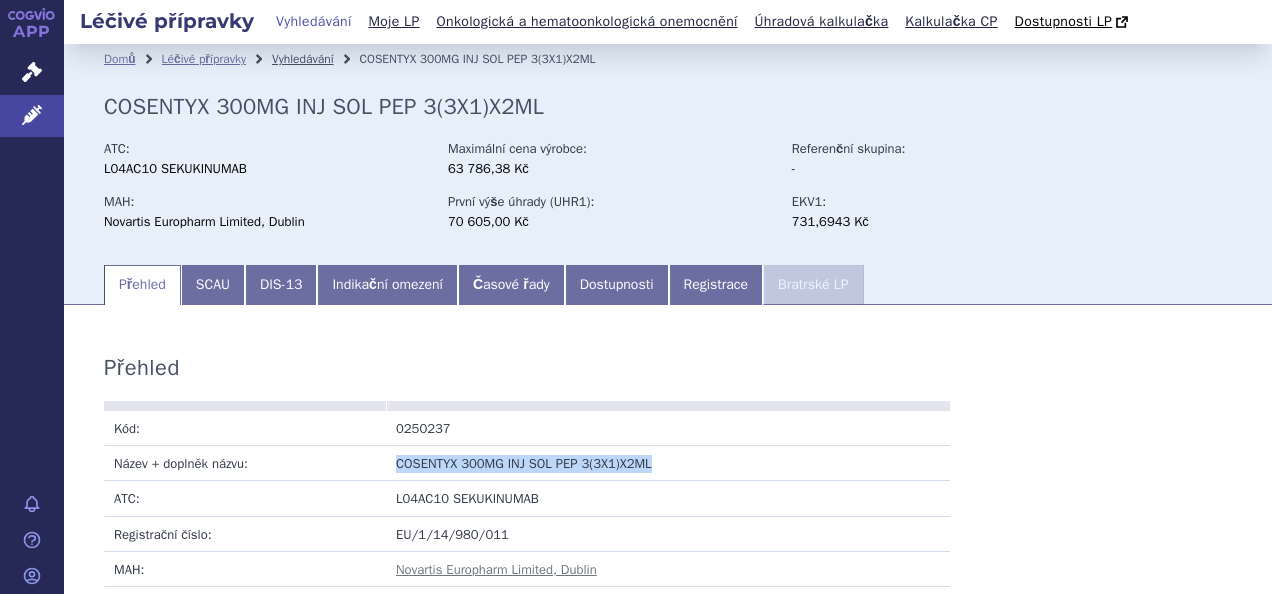 click on "Vyhledávání" at bounding box center [303, 59] 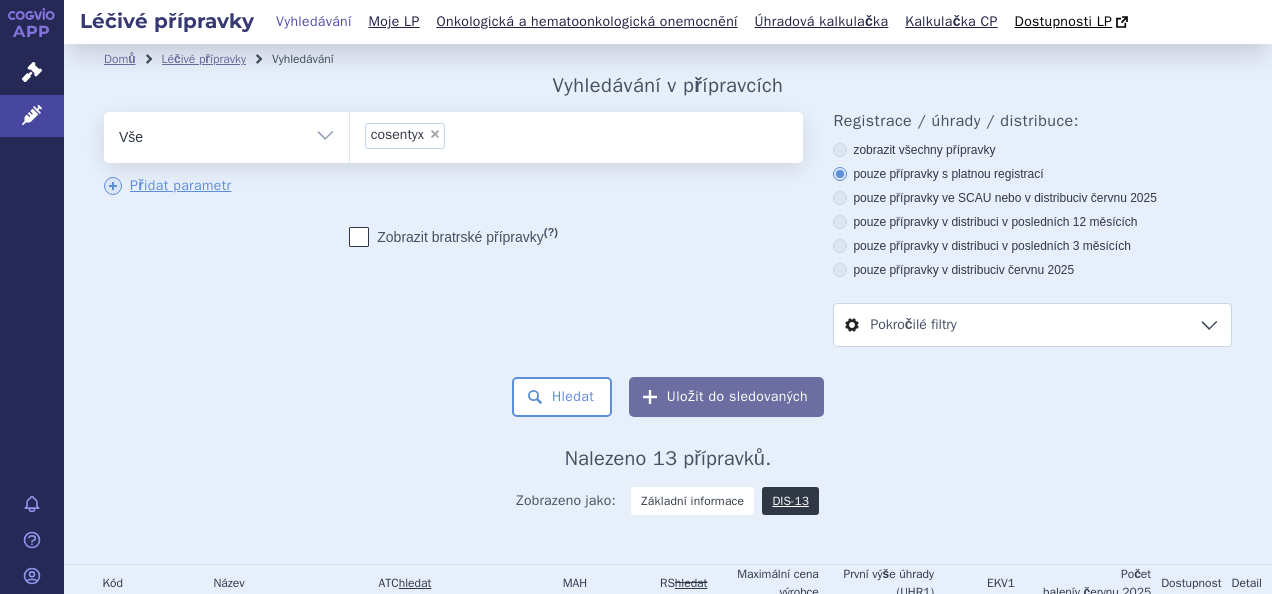scroll, scrollTop: 0, scrollLeft: 0, axis: both 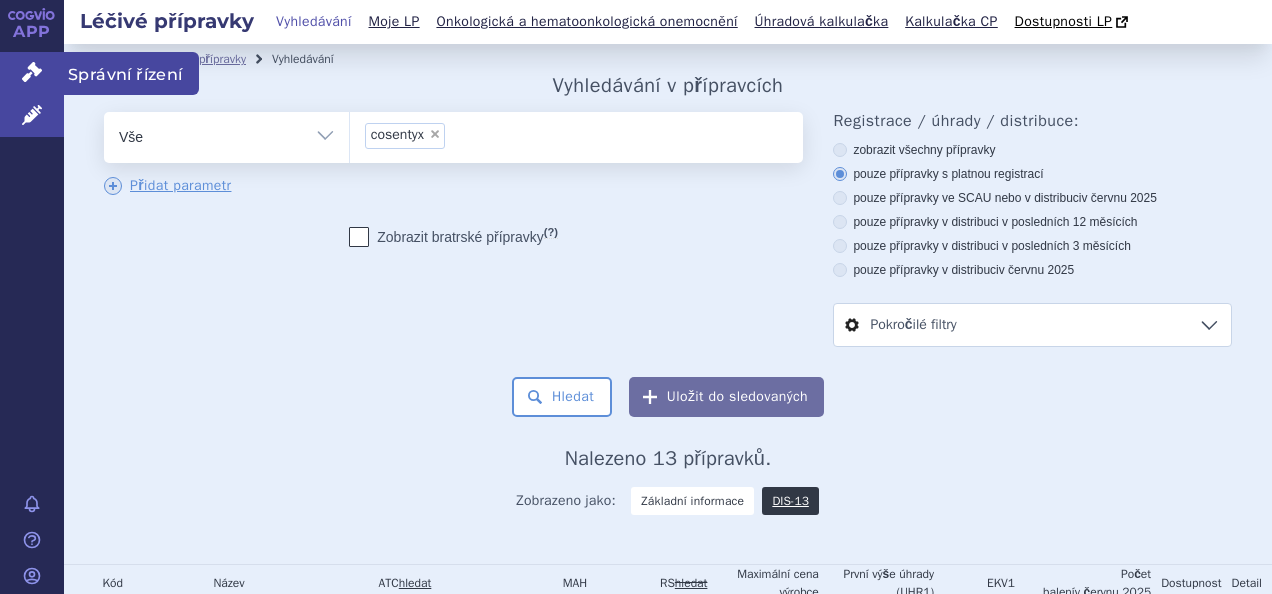 click at bounding box center (32, 72) 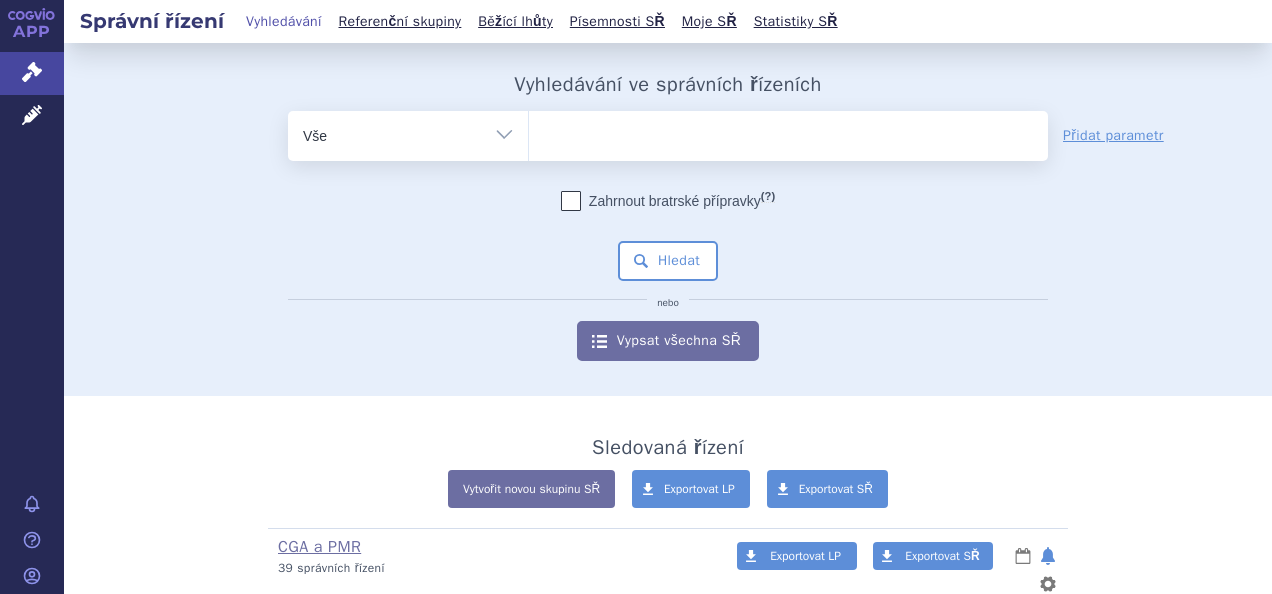scroll, scrollTop: 0, scrollLeft: 0, axis: both 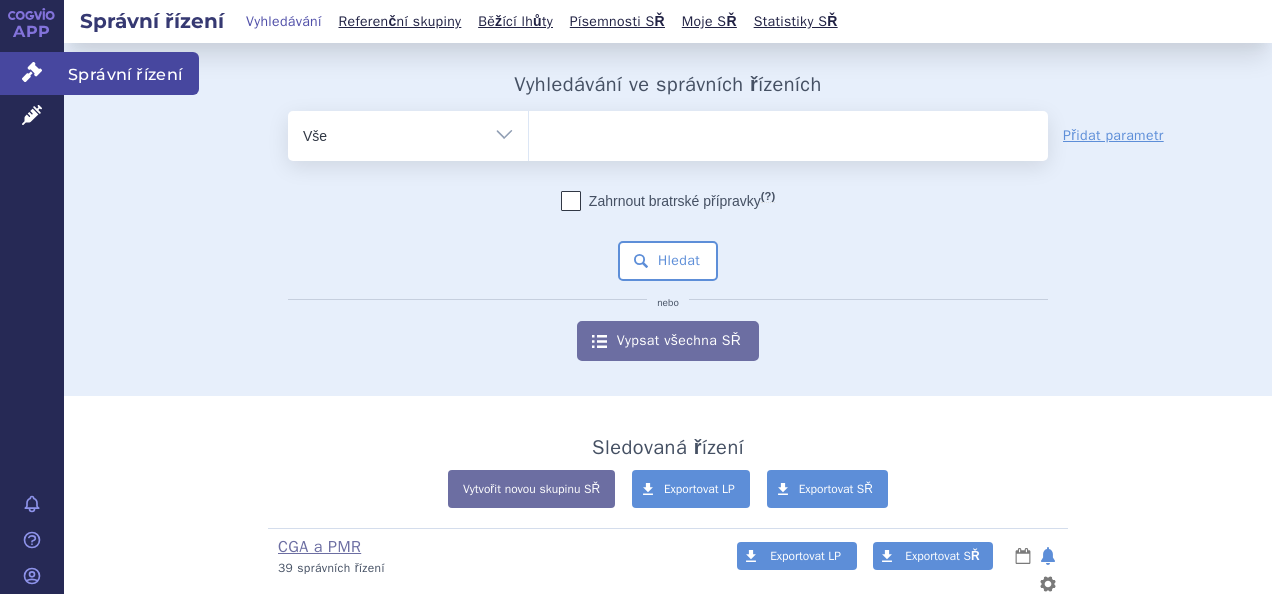 click on "Správní řízení" at bounding box center (32, 73) 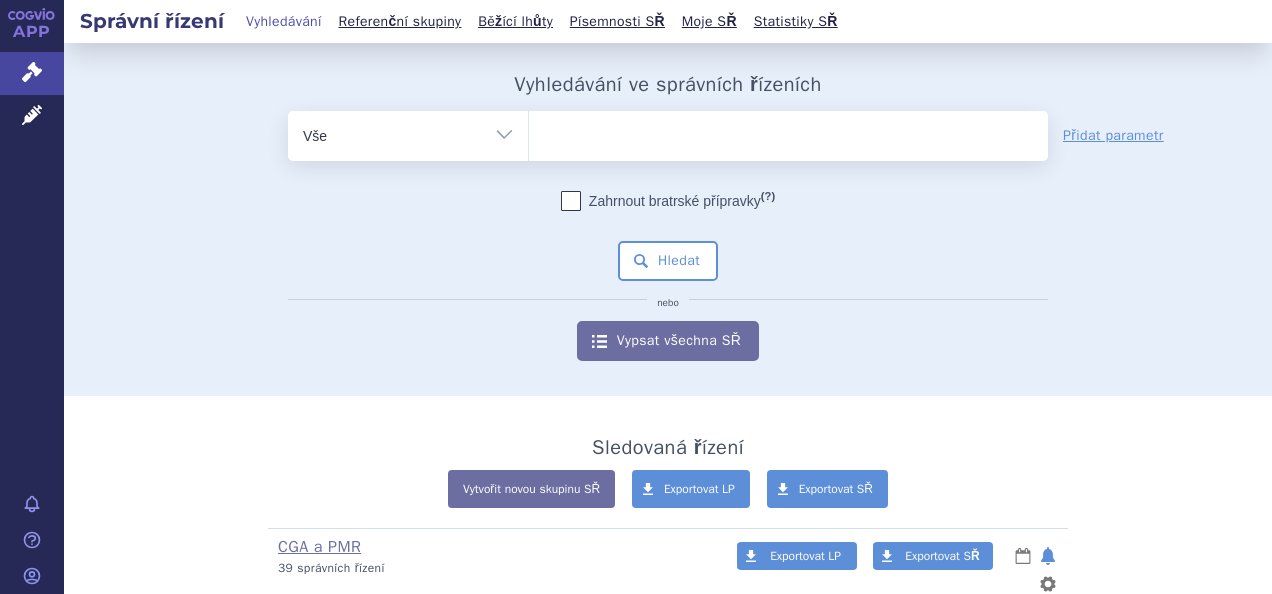 scroll, scrollTop: 0, scrollLeft: 0, axis: both 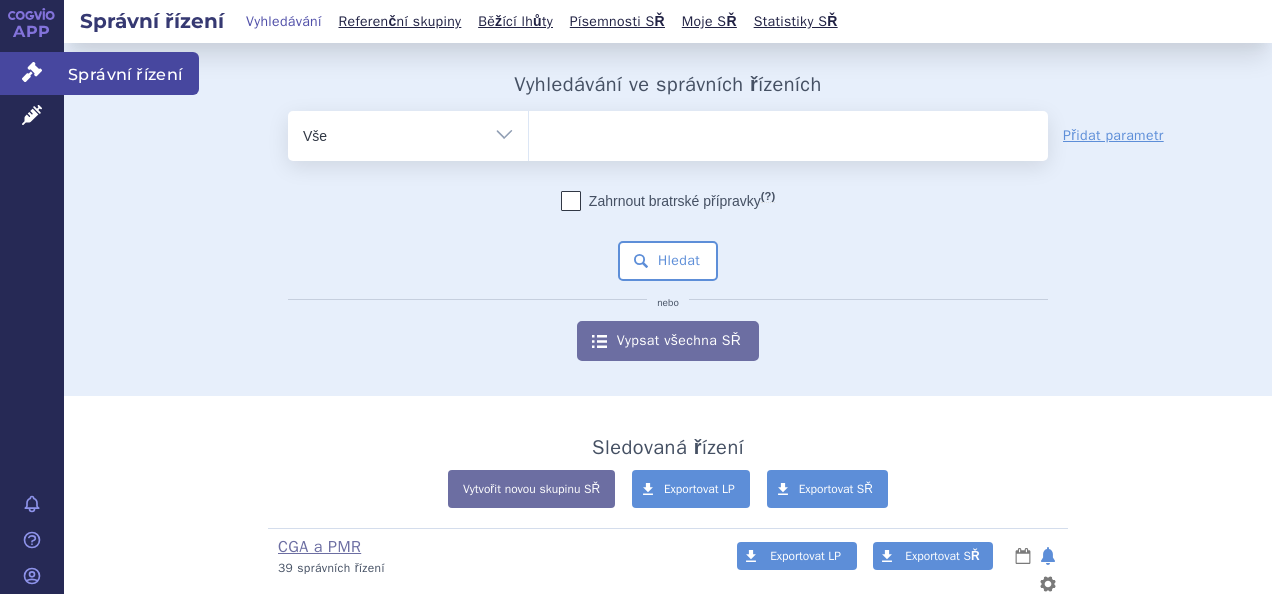 click at bounding box center (32, 72) 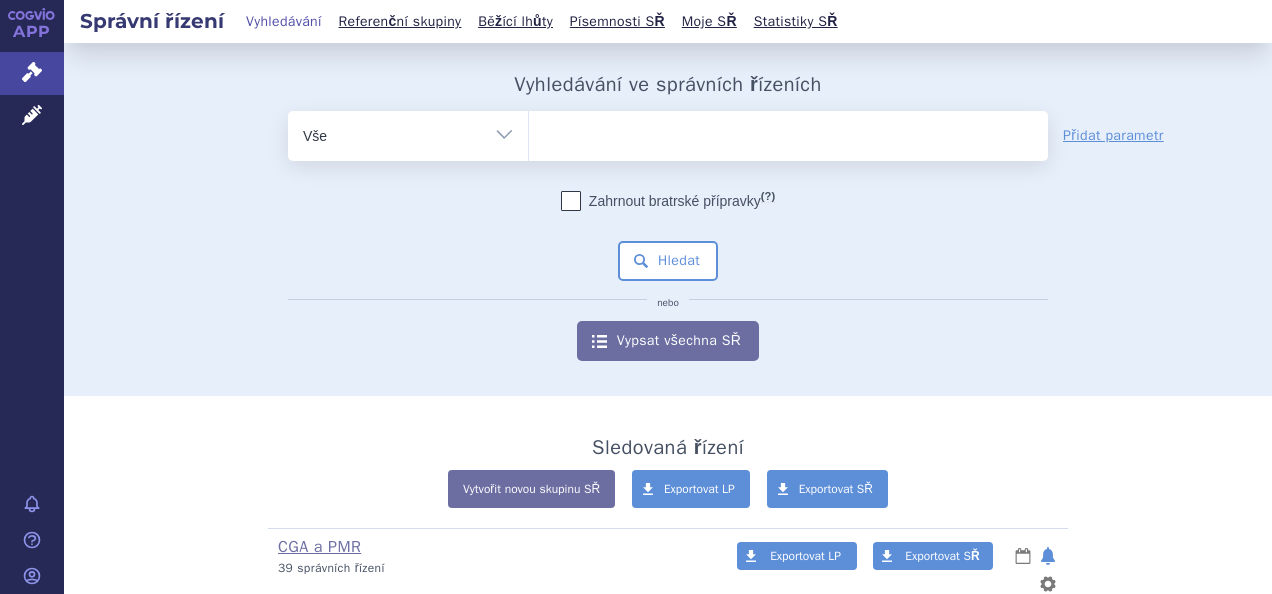 scroll, scrollTop: 0, scrollLeft: 0, axis: both 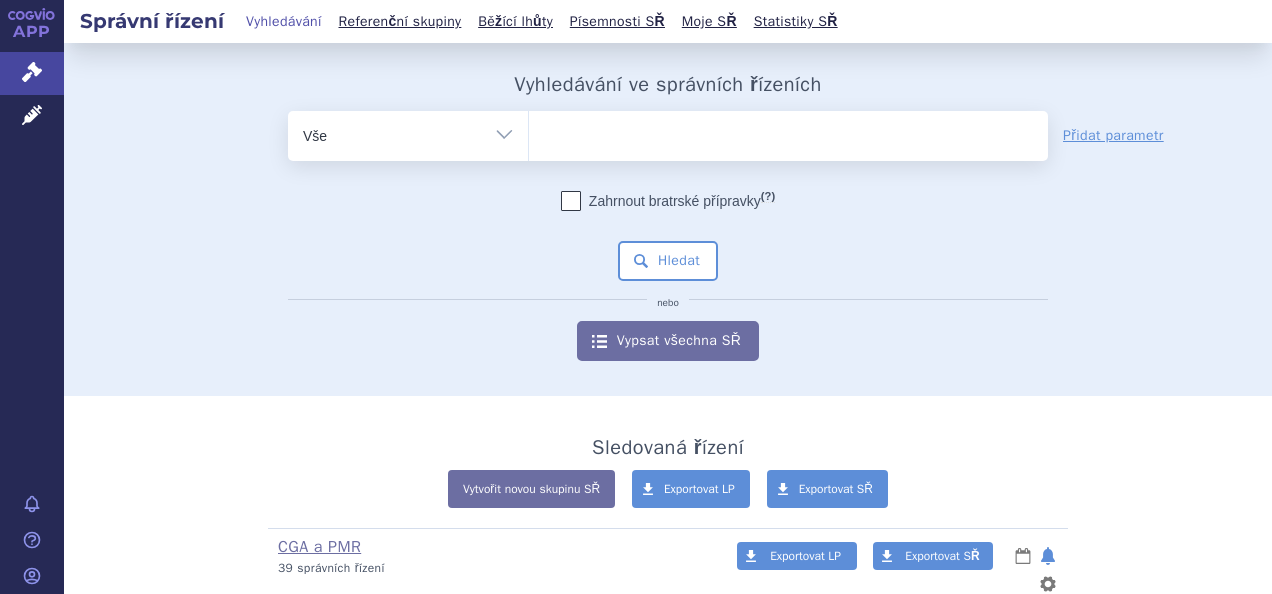 click at bounding box center [788, 132] 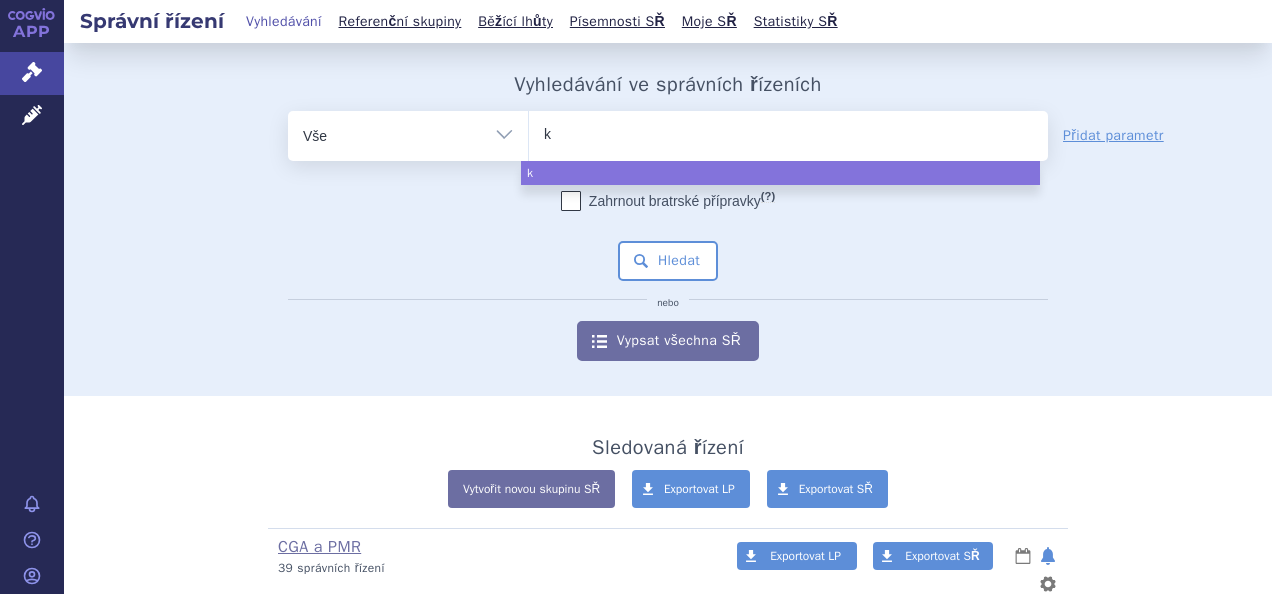 type on "ke" 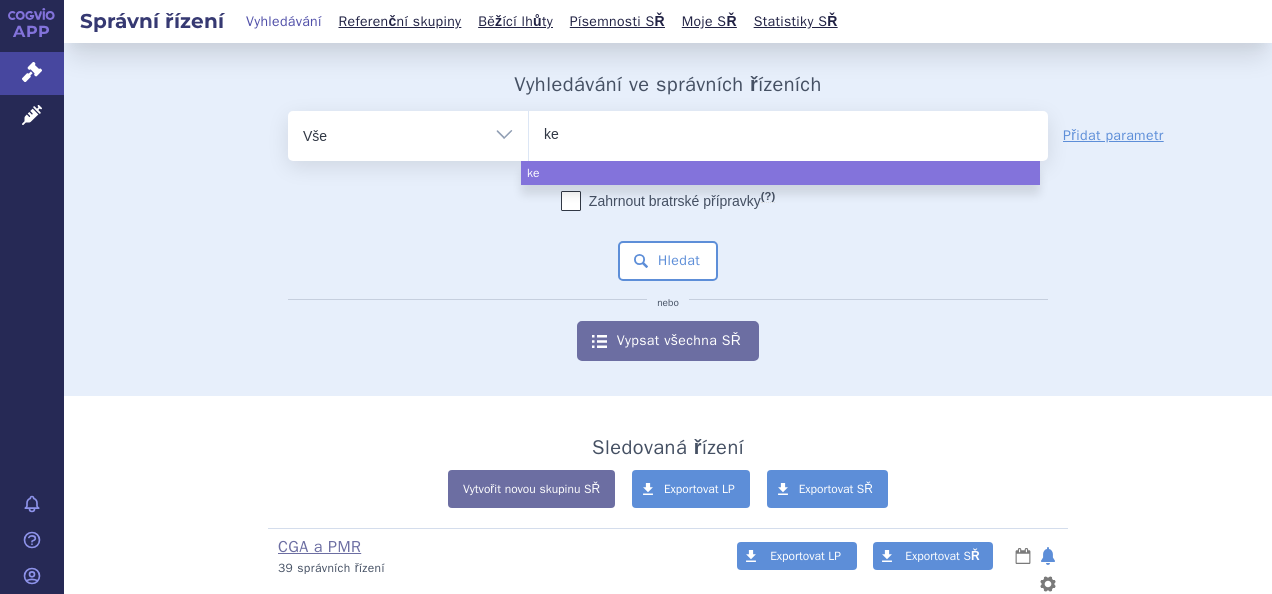 type on "kev" 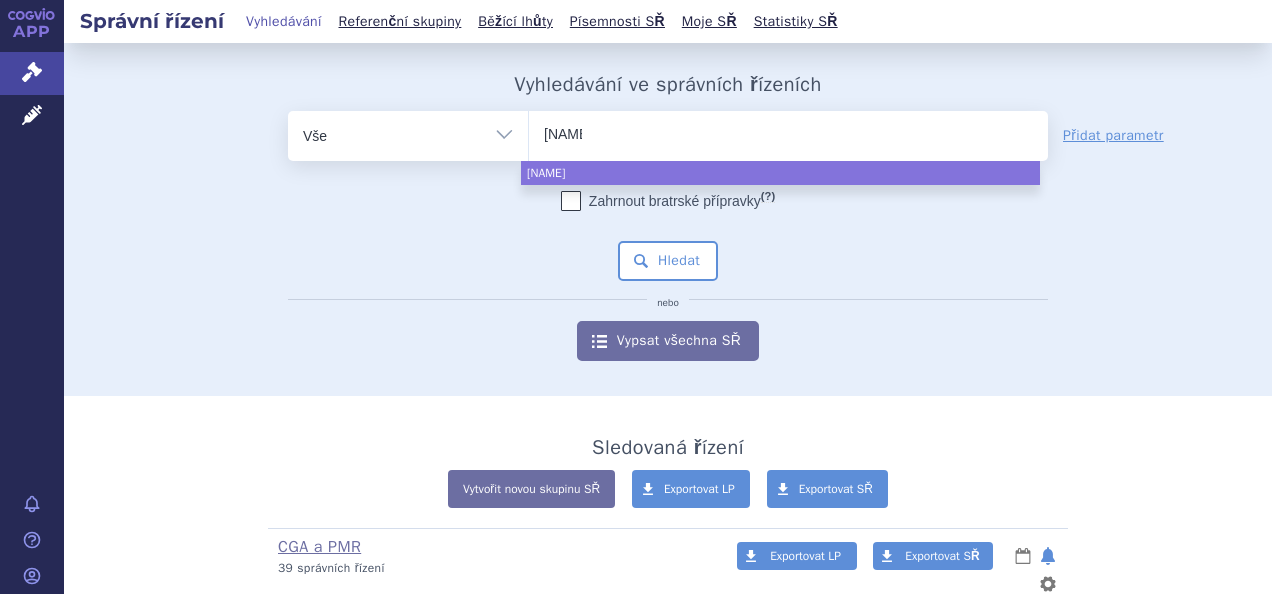 type on "kevz" 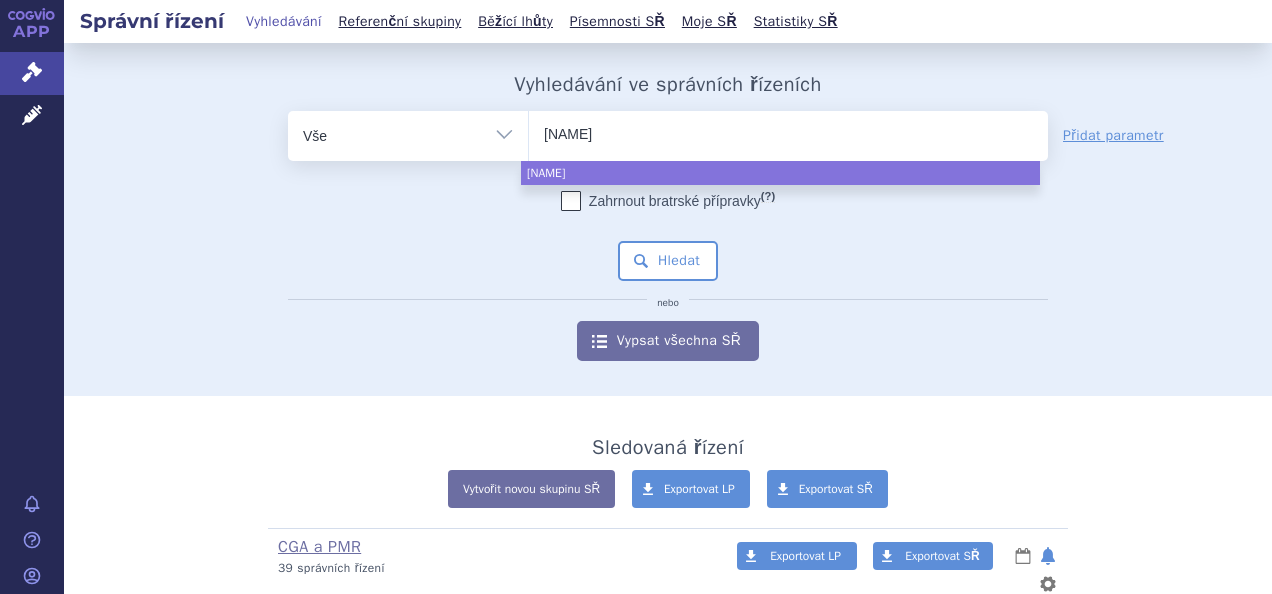 type on "kevza" 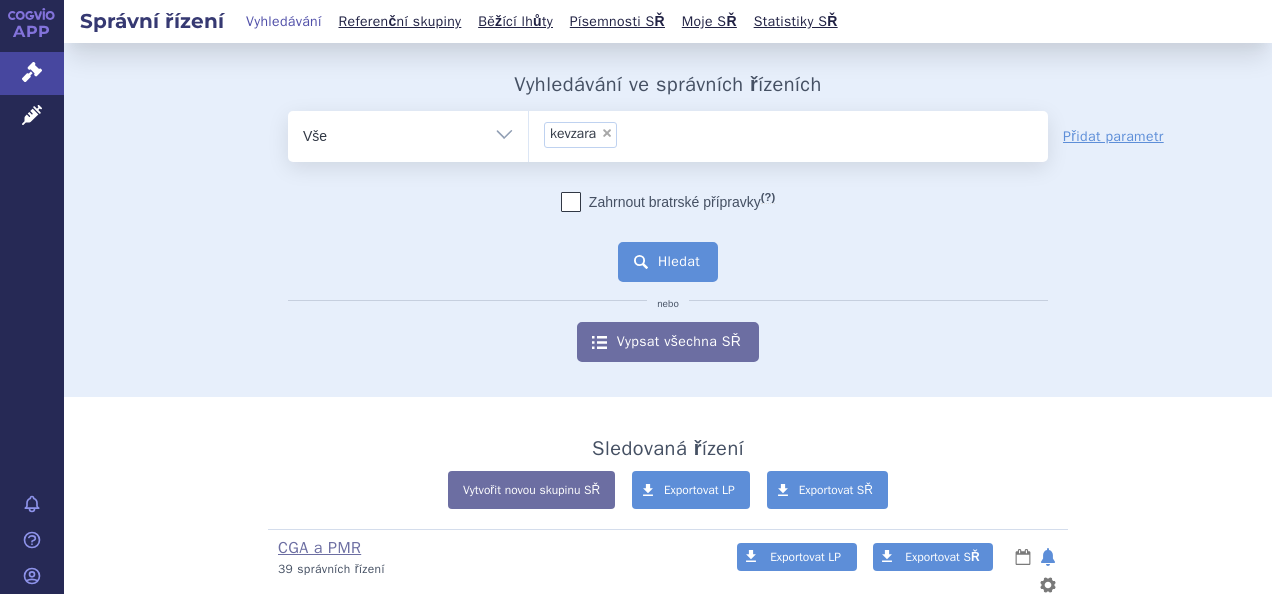 click on "Hledat" at bounding box center [668, 262] 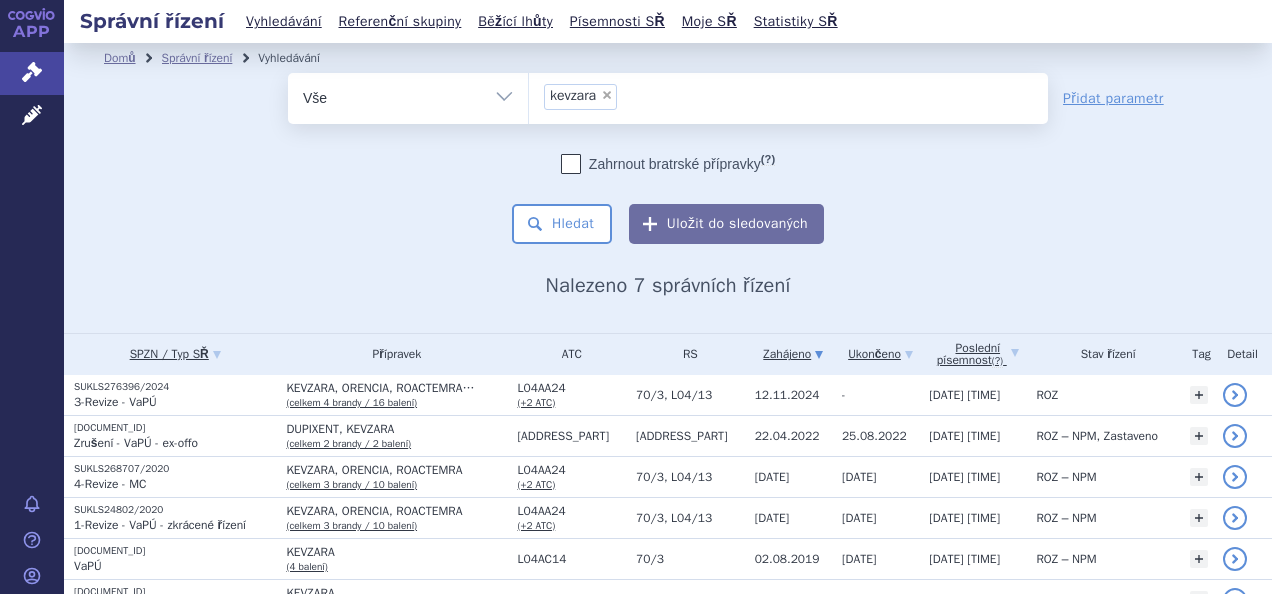 scroll, scrollTop: 0, scrollLeft: 0, axis: both 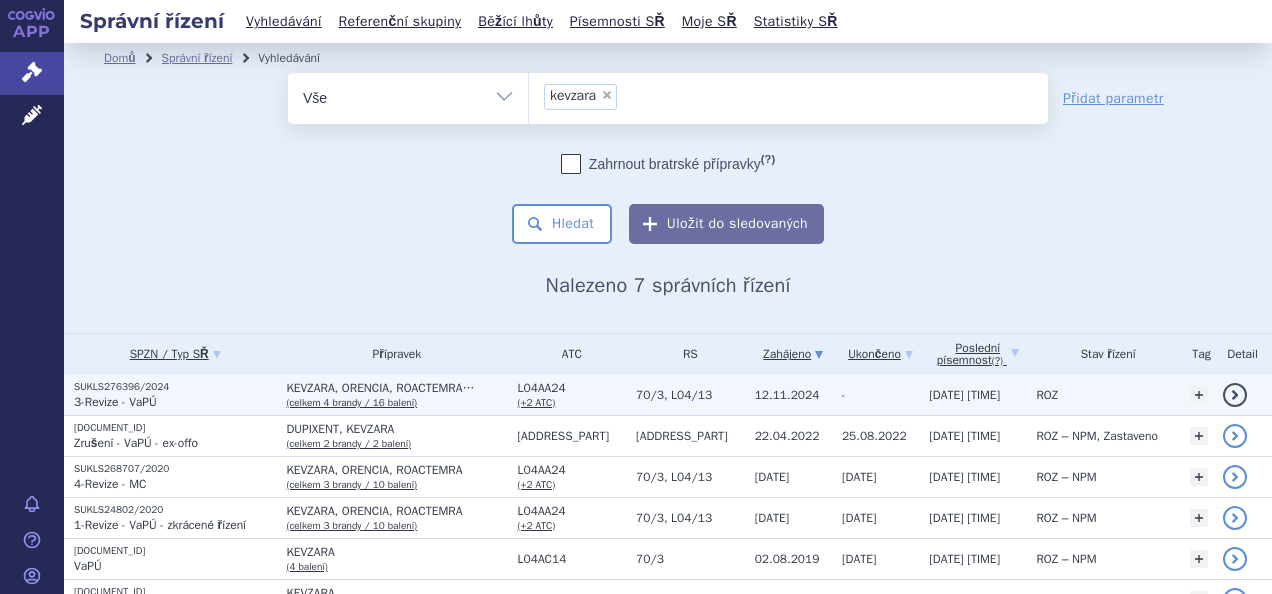 click on "SUKLS276396/2024" at bounding box center [175, 387] 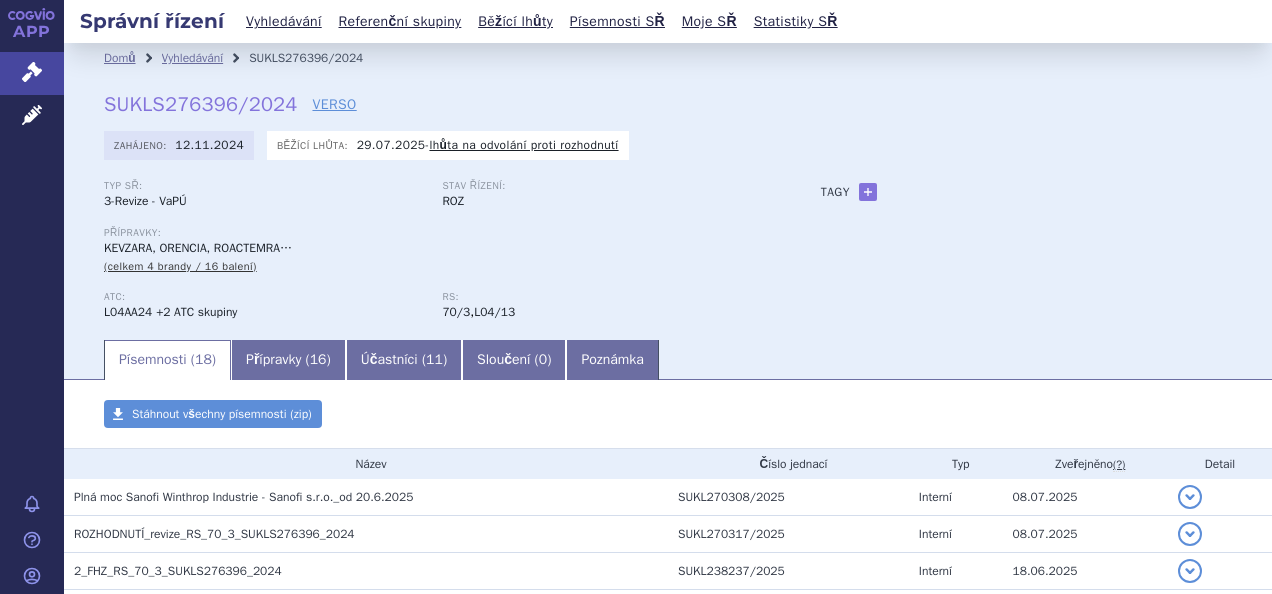 scroll, scrollTop: 0, scrollLeft: 0, axis: both 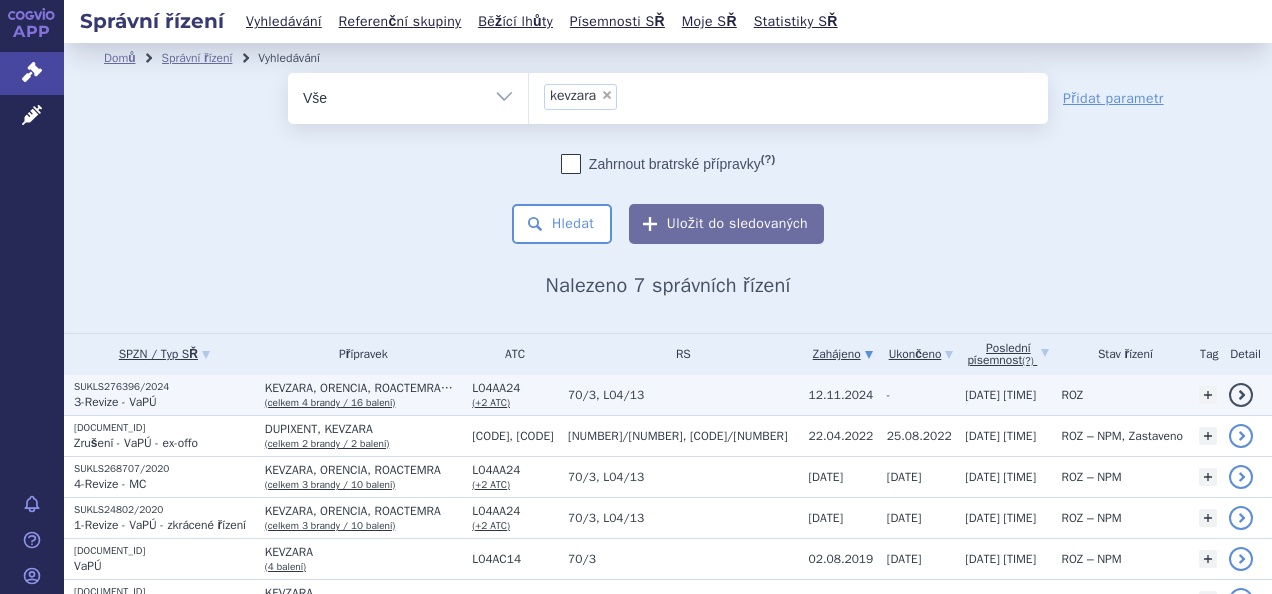 click on "3-Revize - VaPÚ" at bounding box center [164, 402] 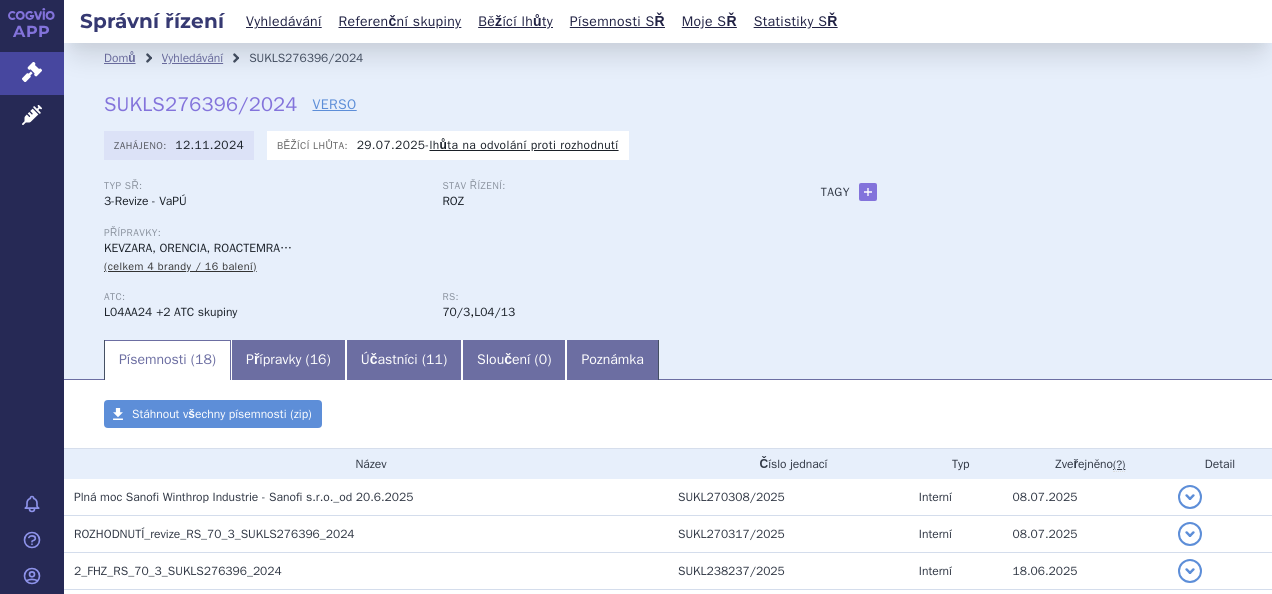 scroll, scrollTop: 0, scrollLeft: 0, axis: both 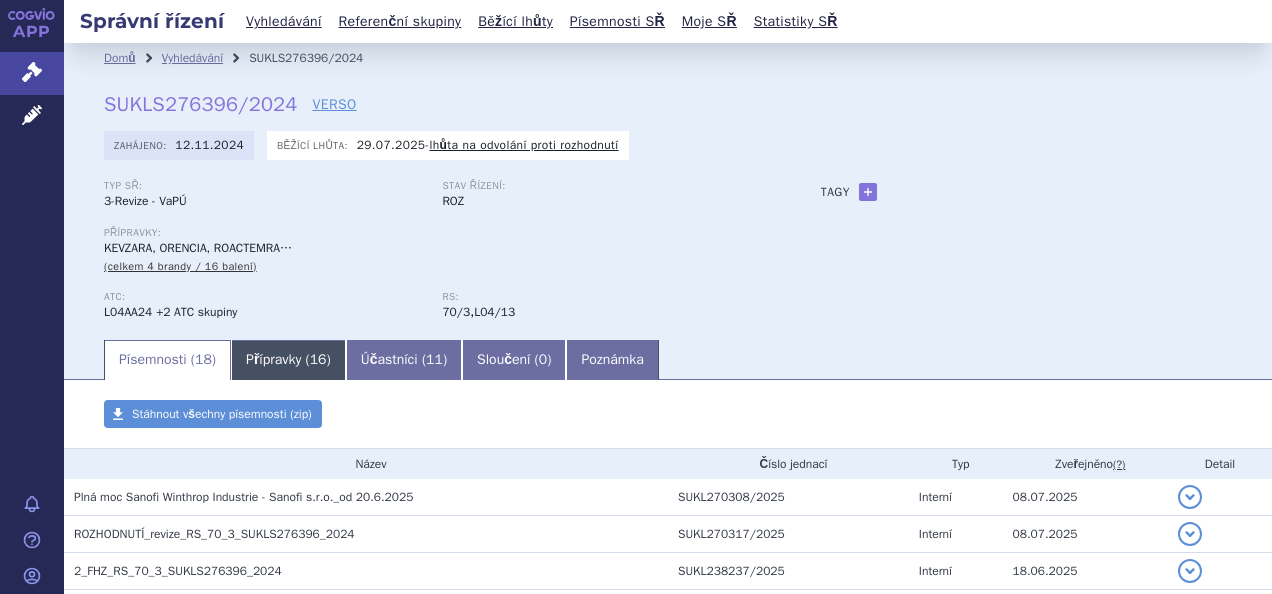 click on "16" at bounding box center (318, 359) 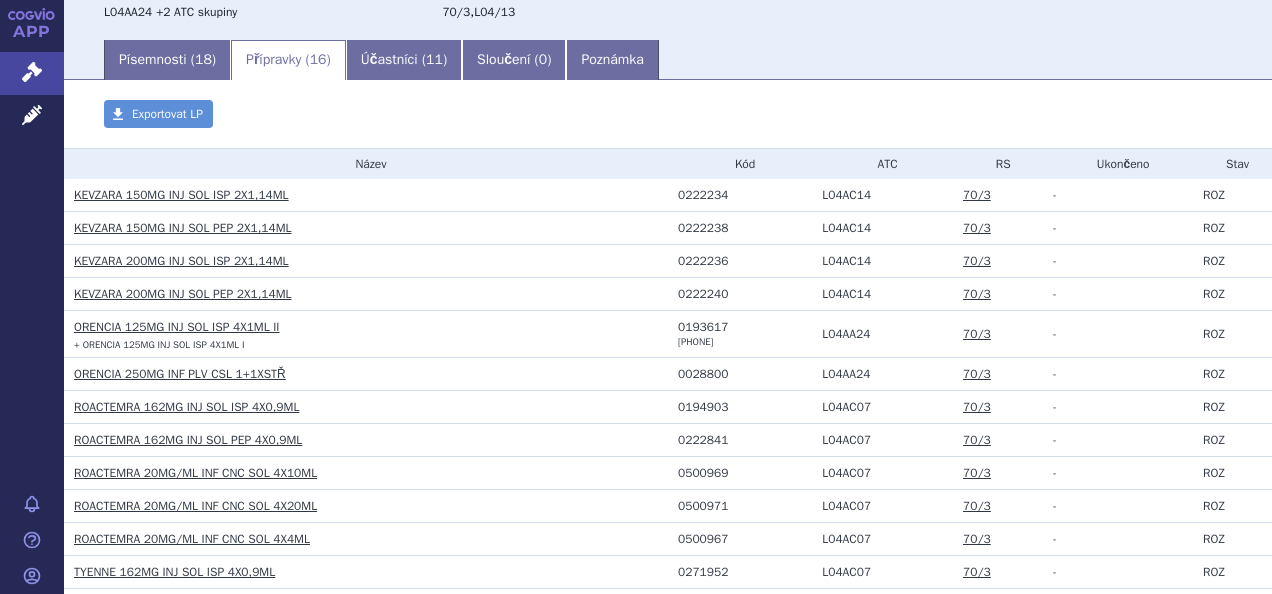 scroll, scrollTop: 400, scrollLeft: 0, axis: vertical 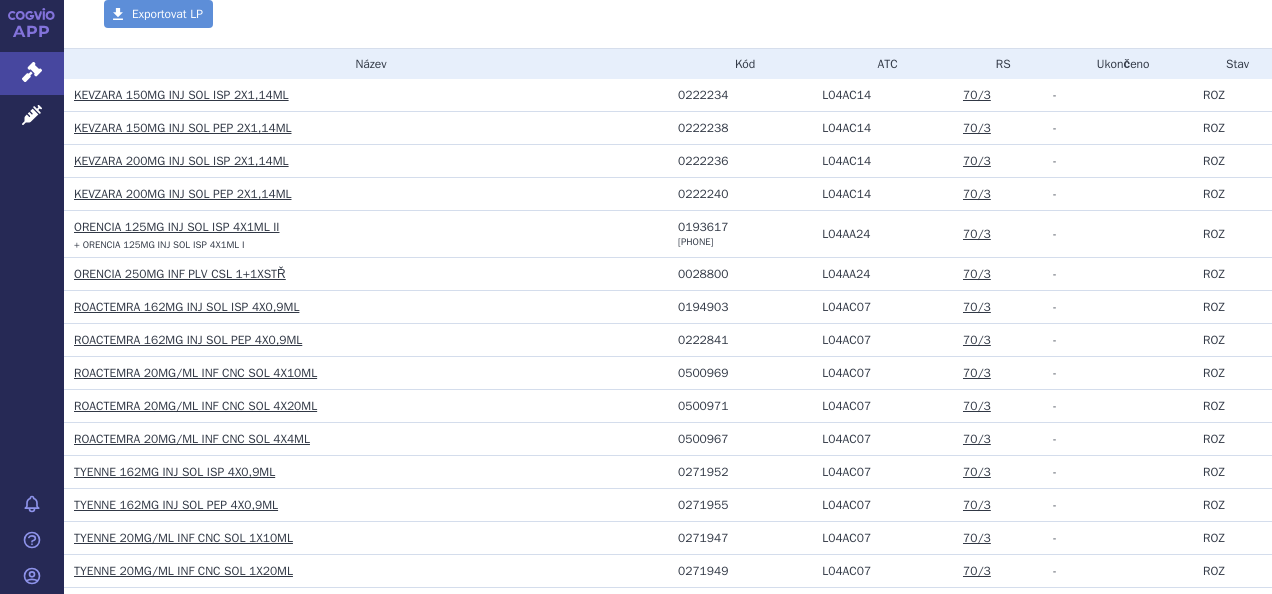 click on "KEVZARA 150MG INJ SOL PEP 2X1,14ML" at bounding box center (0, 0) 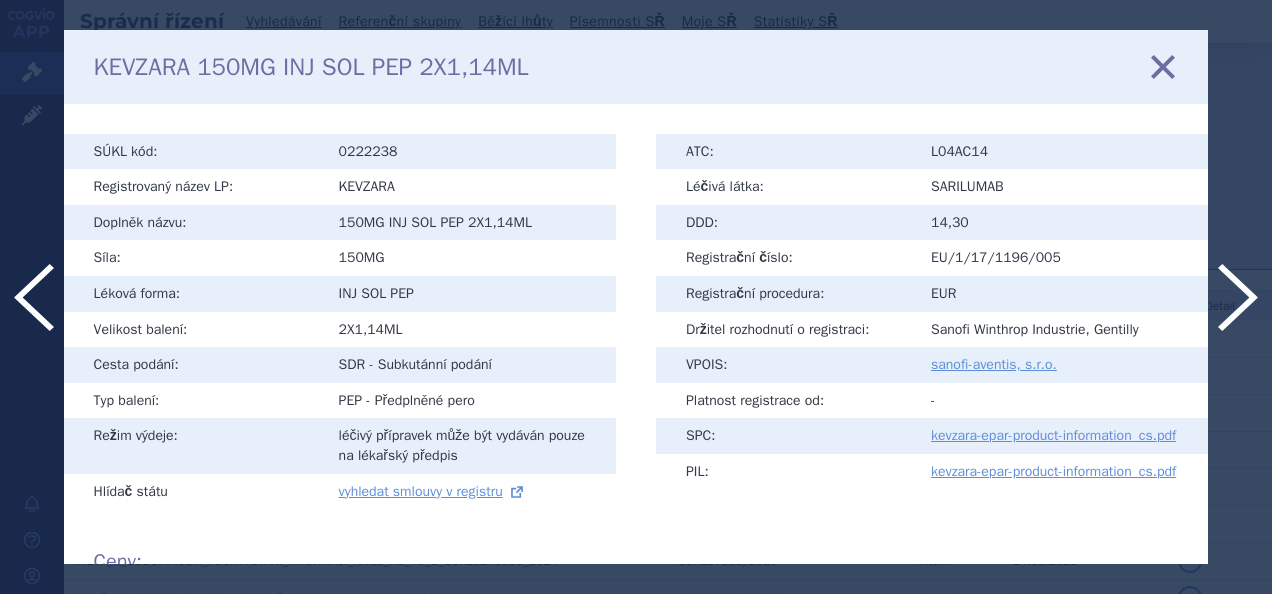 scroll, scrollTop: 0, scrollLeft: 0, axis: both 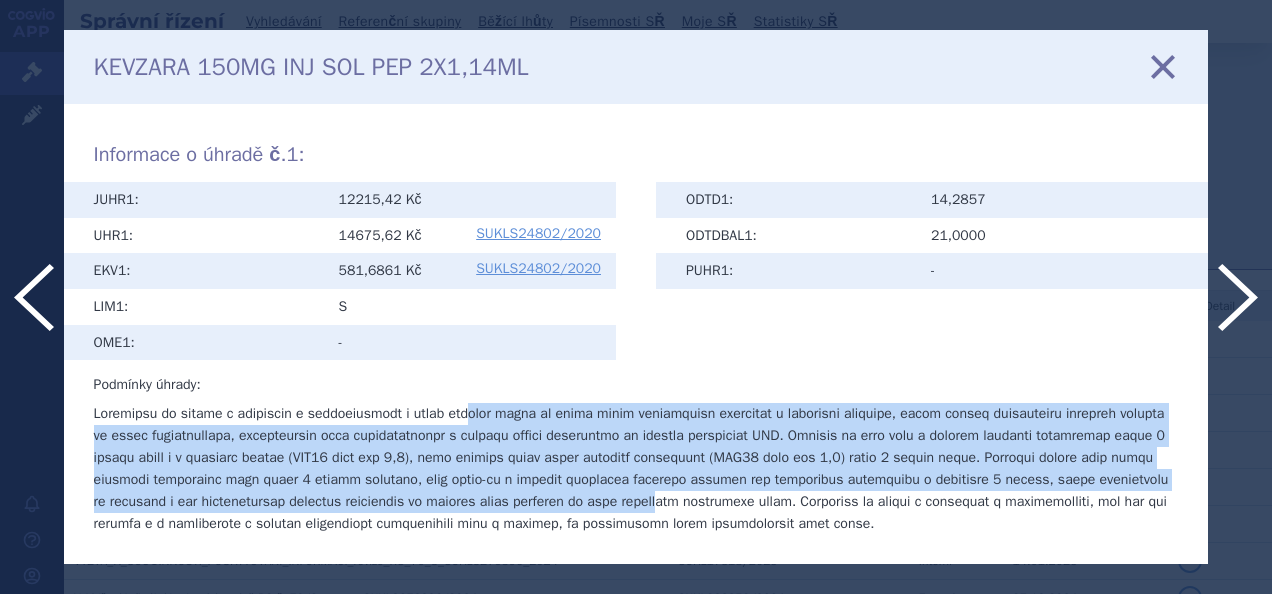 drag, startPoint x: 500, startPoint y: 419, endPoint x: 828, endPoint y: 504, distance: 338.83478 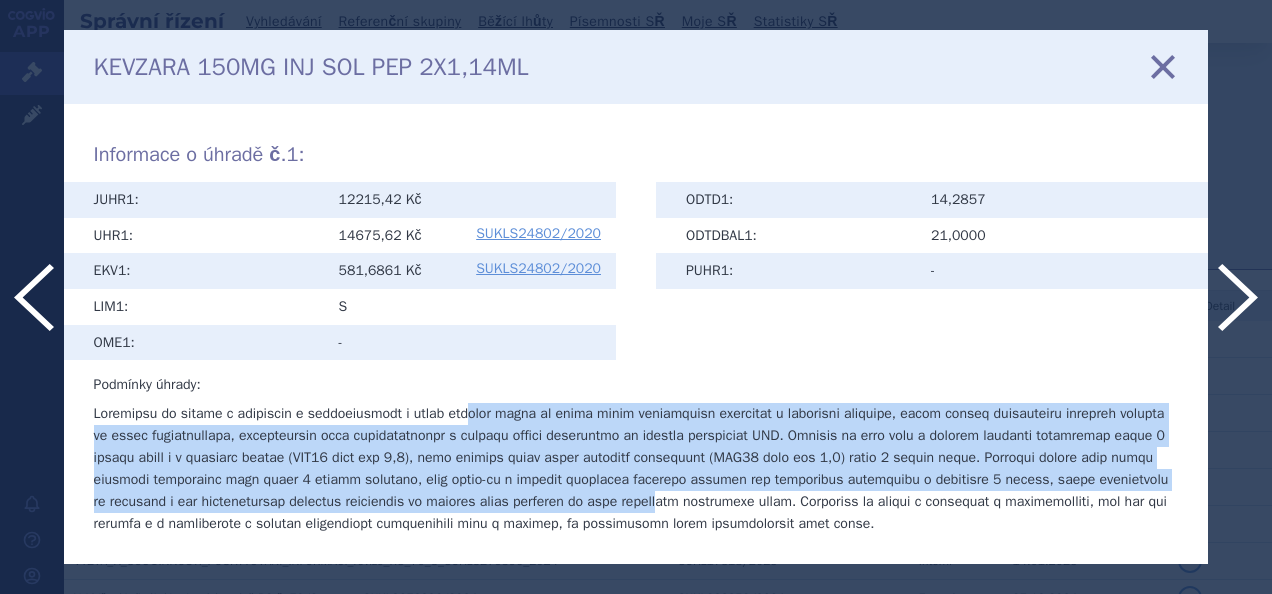 click on "zavřít" at bounding box center [1163, 67] 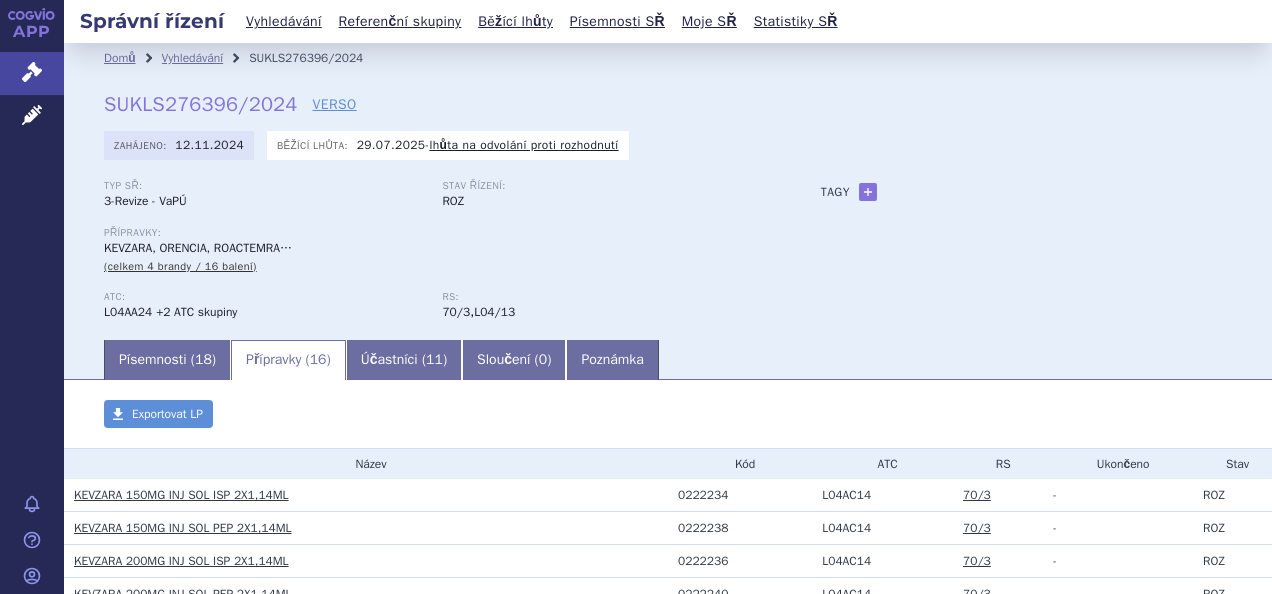 scroll, scrollTop: 0, scrollLeft: 0, axis: both 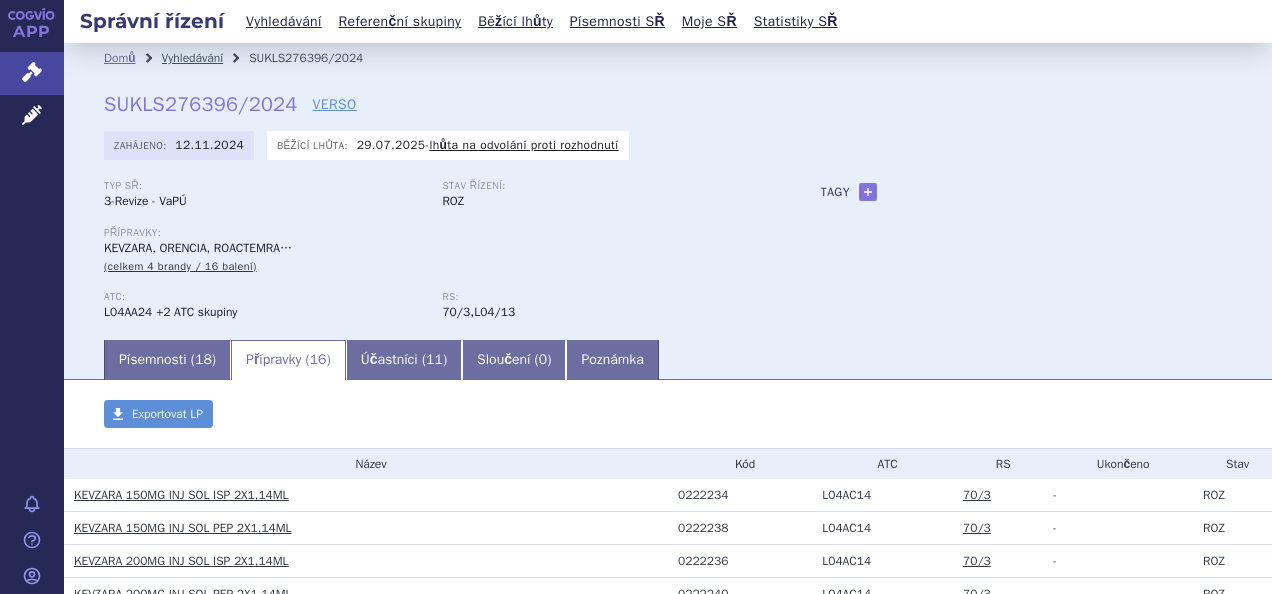 click on "Vyhledávání" at bounding box center [193, 58] 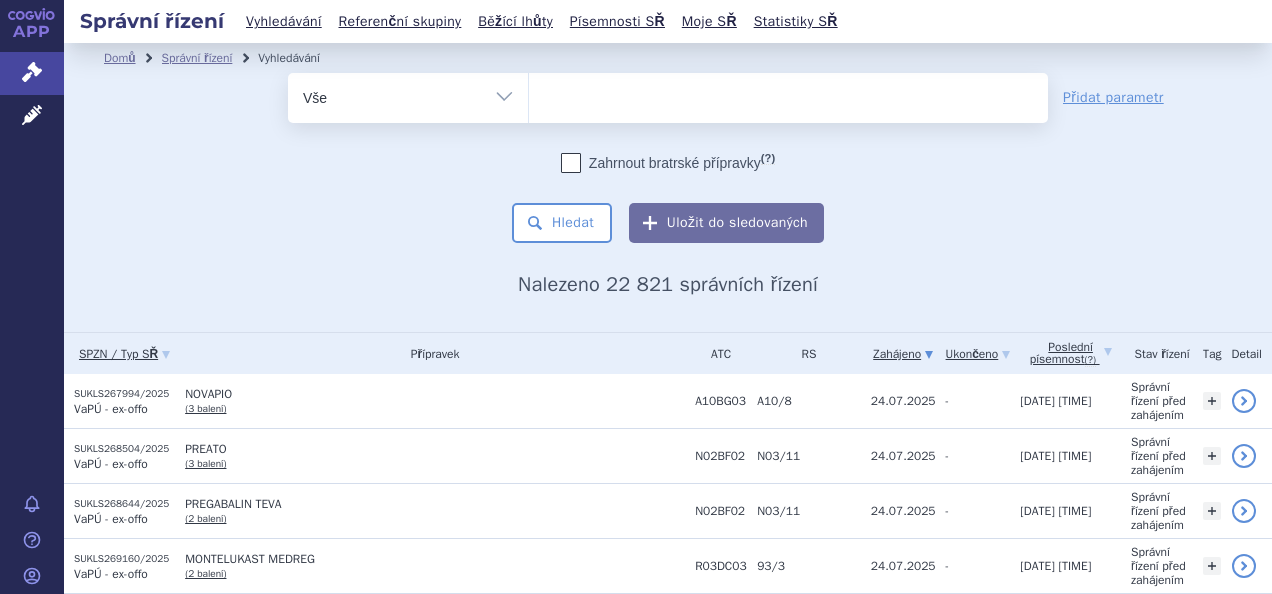 scroll, scrollTop: 0, scrollLeft: 0, axis: both 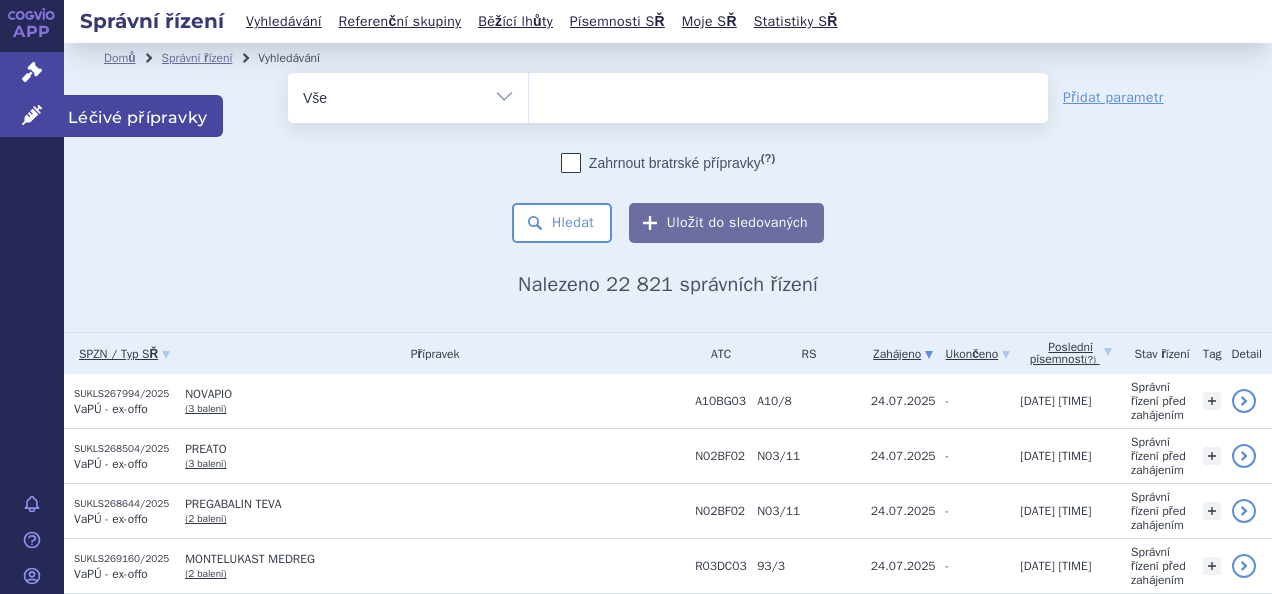 click on "Léčivé přípravky" at bounding box center (32, 116) 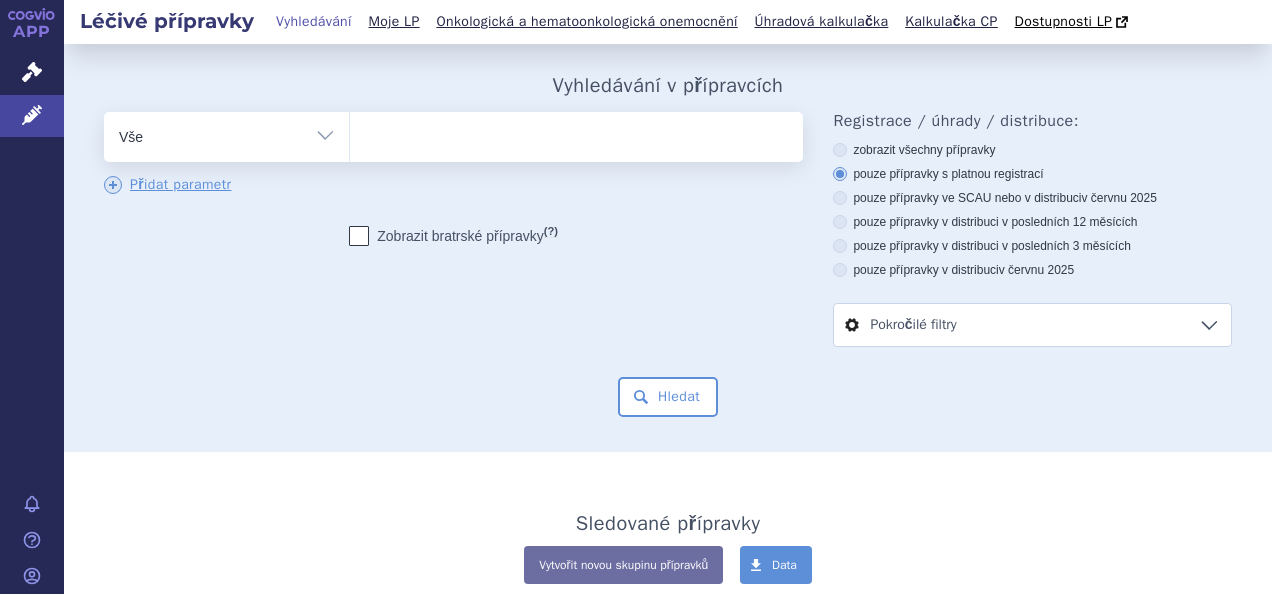 scroll, scrollTop: 0, scrollLeft: 0, axis: both 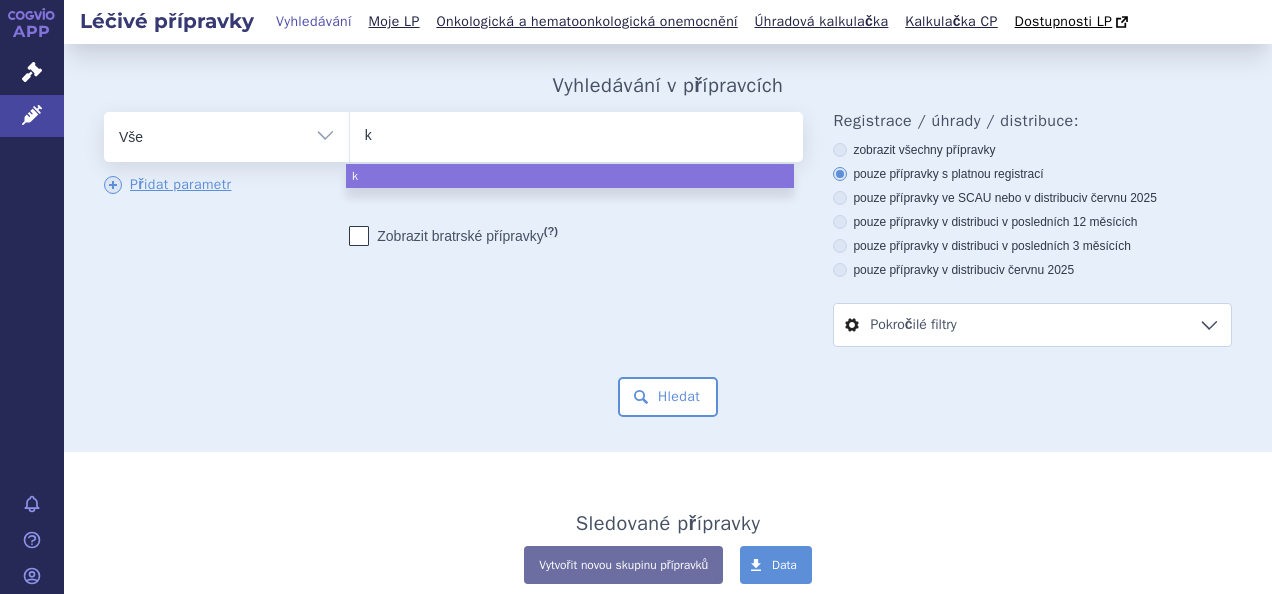 type on "ke" 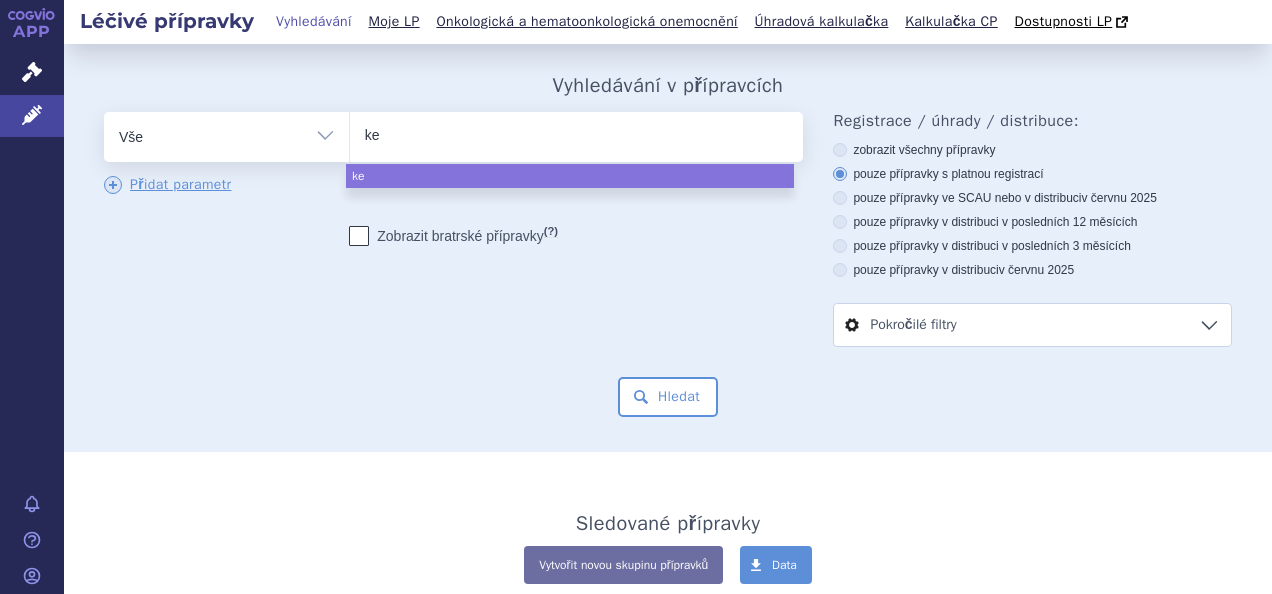 type on "kev" 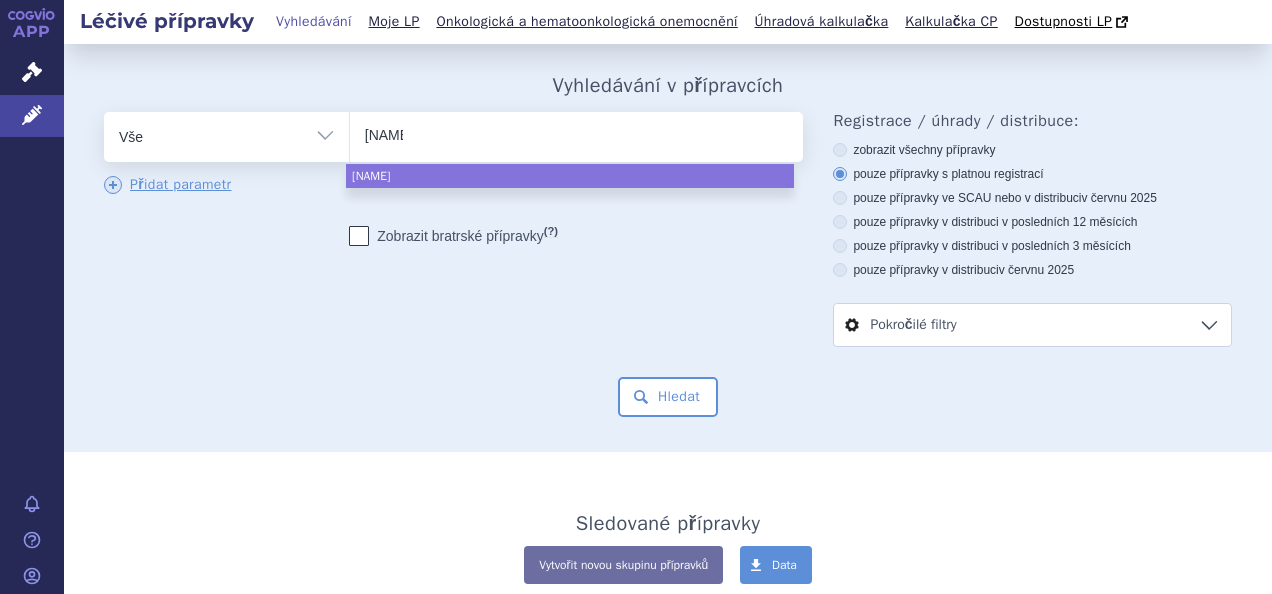type on "kevz" 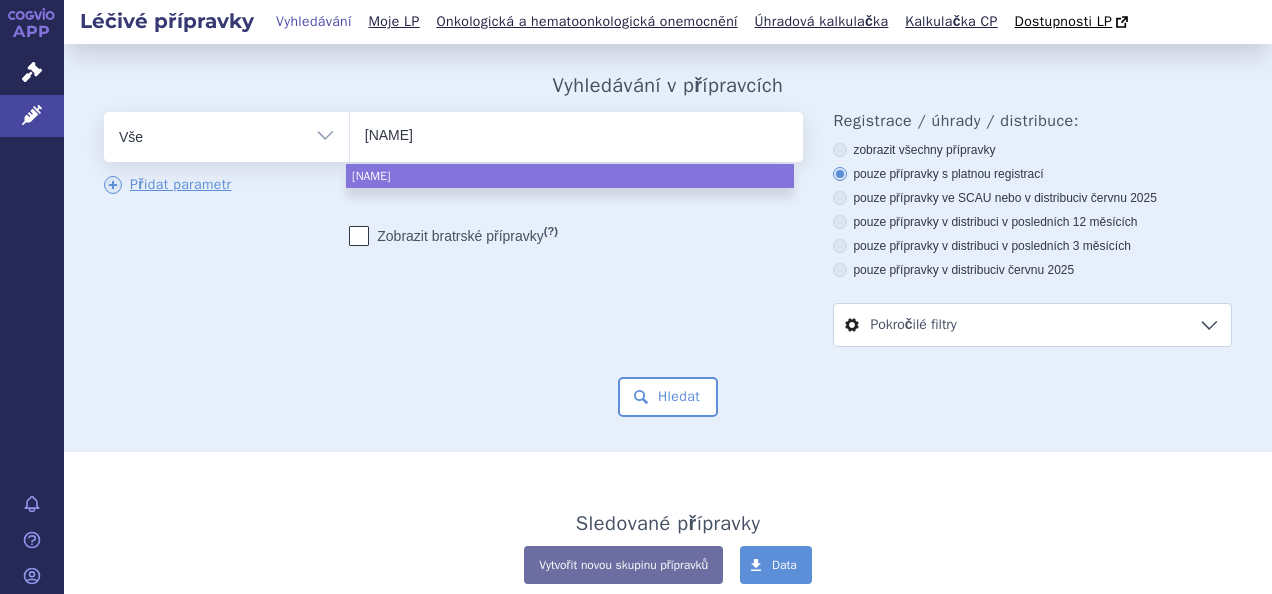 type on "kevza" 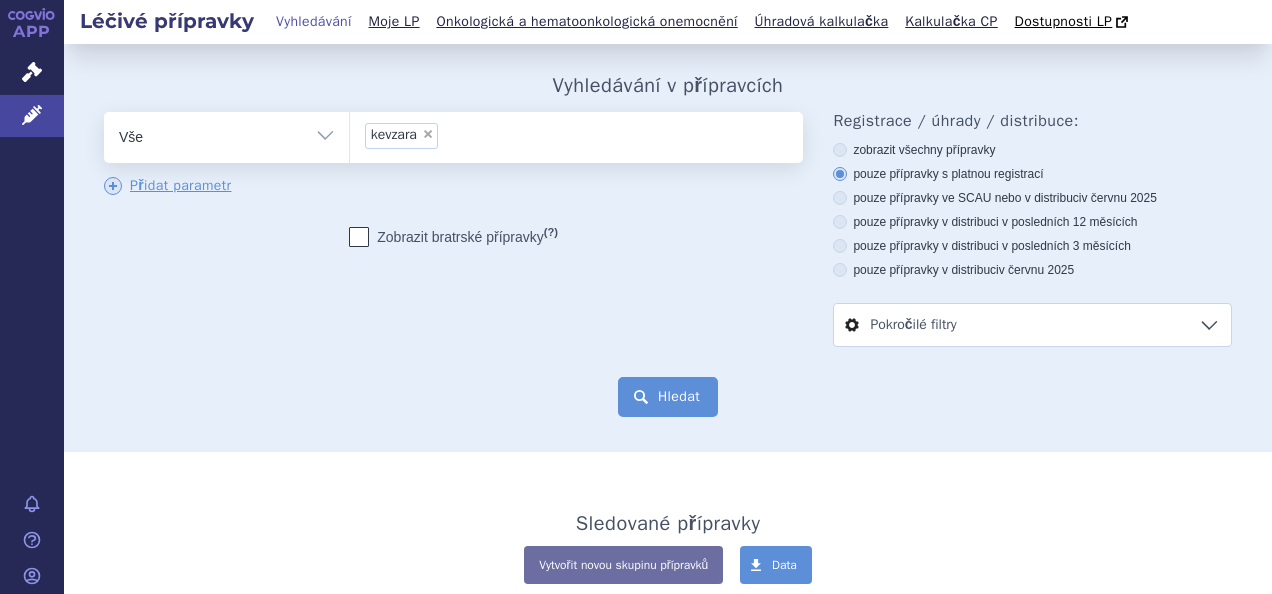 click on "Hledat" at bounding box center (668, 397) 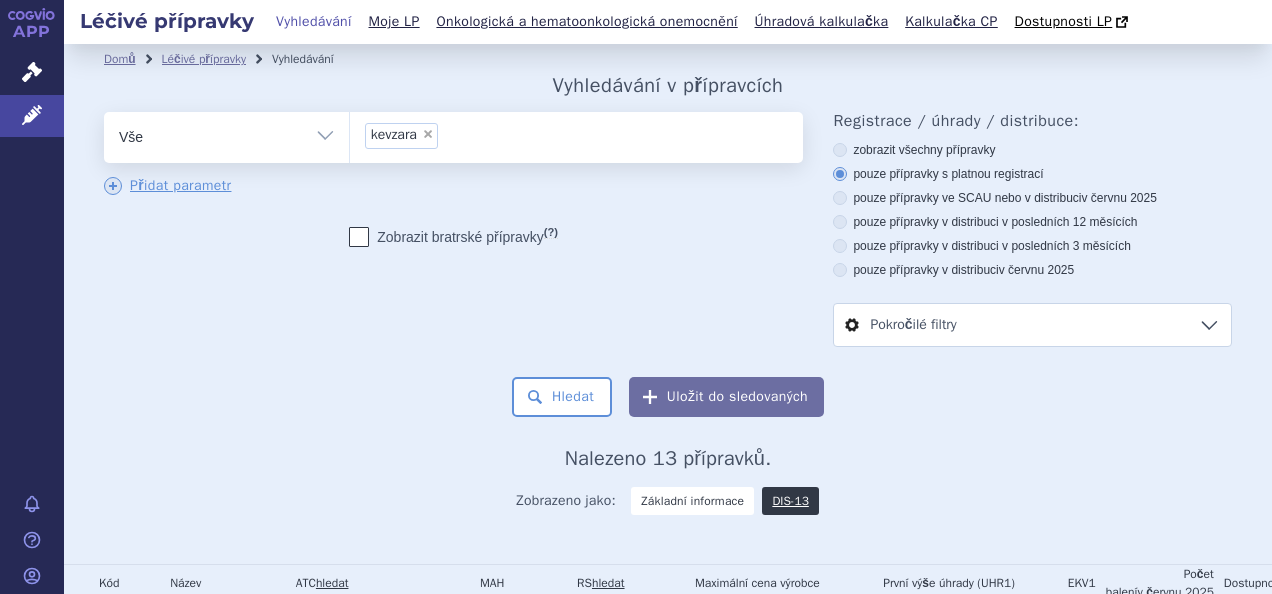 scroll, scrollTop: 0, scrollLeft: 0, axis: both 